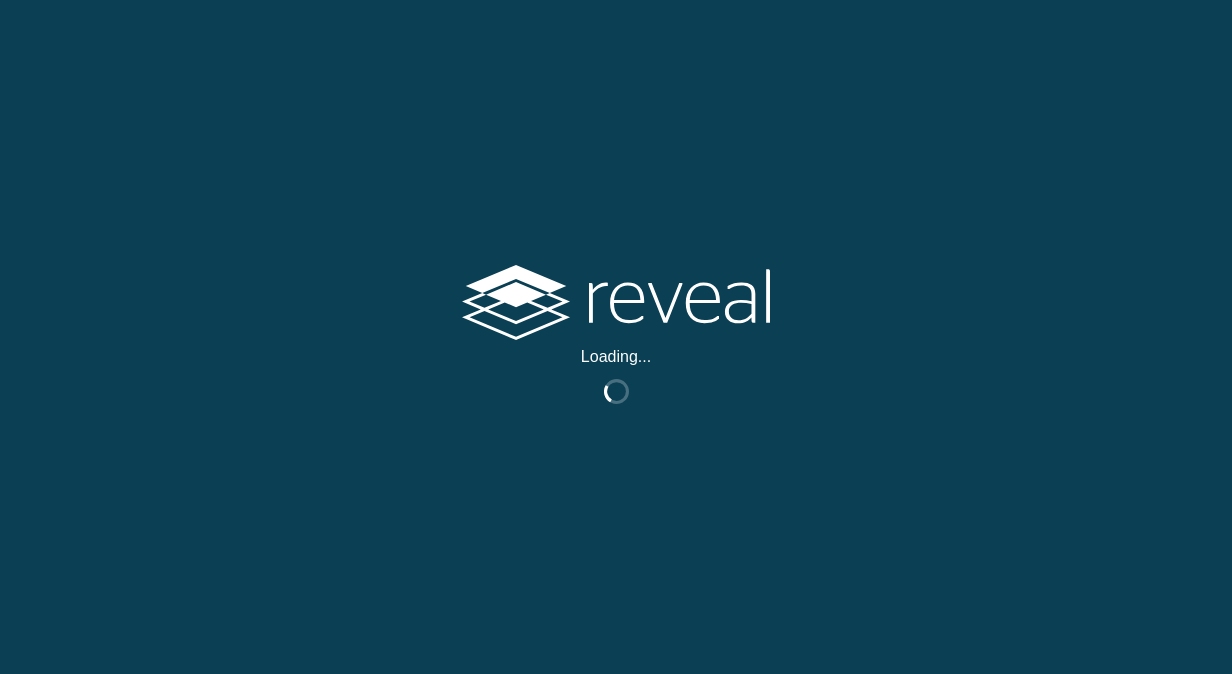 scroll, scrollTop: 0, scrollLeft: 0, axis: both 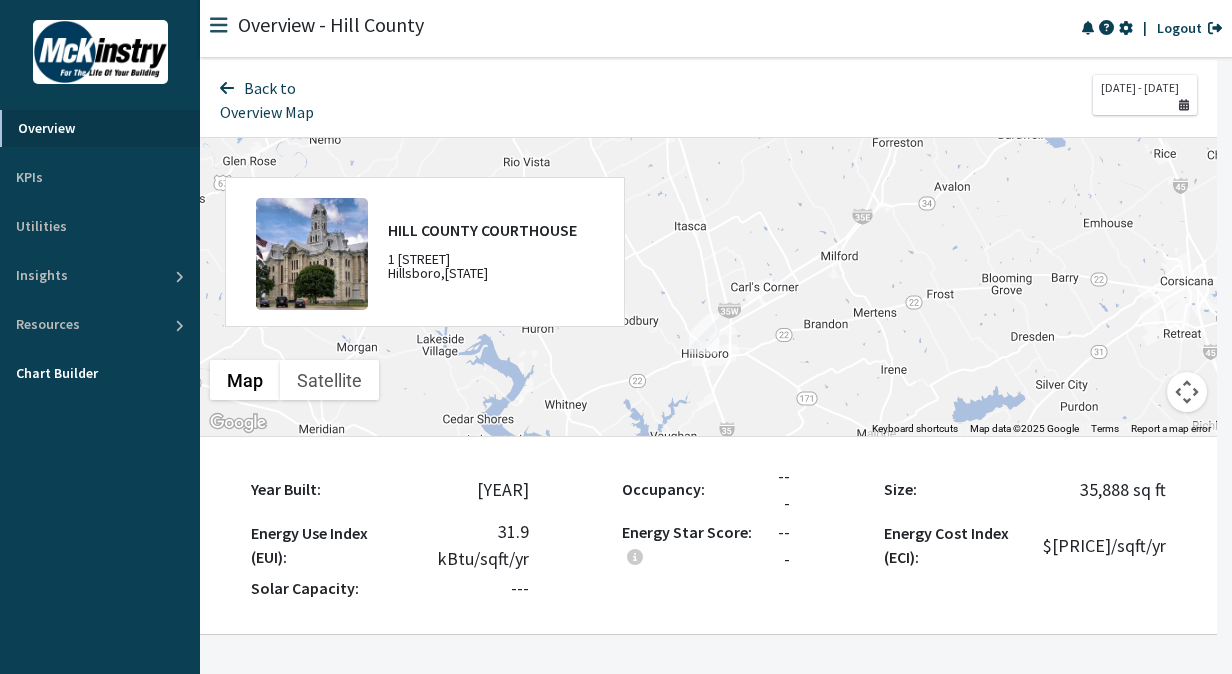 click on "Chart Builder" at bounding box center (100, 373) 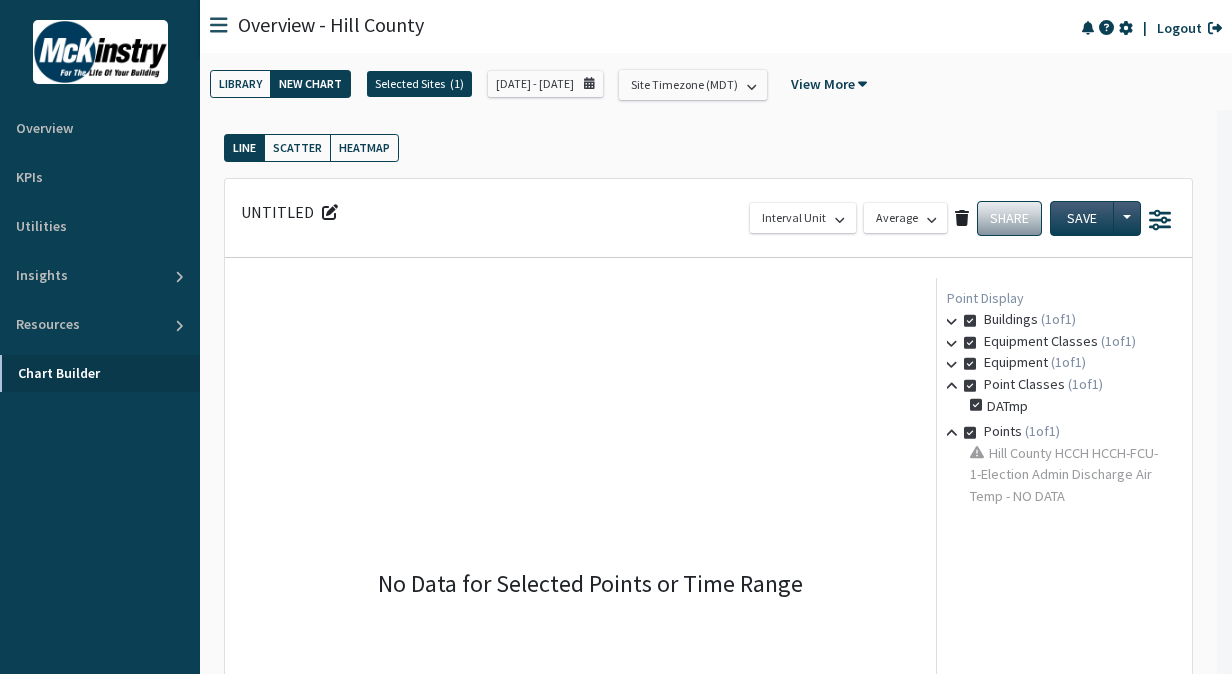 click on "Selected Sites" at bounding box center (410, 84) 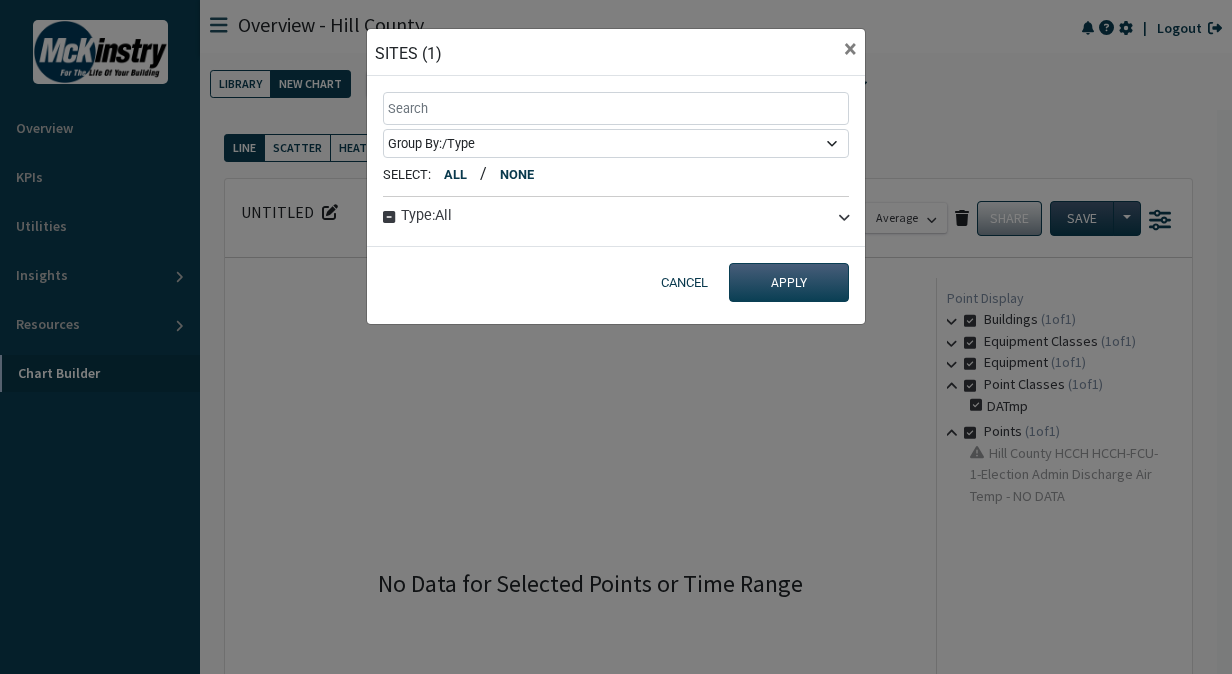 click at bounding box center [844, 216] 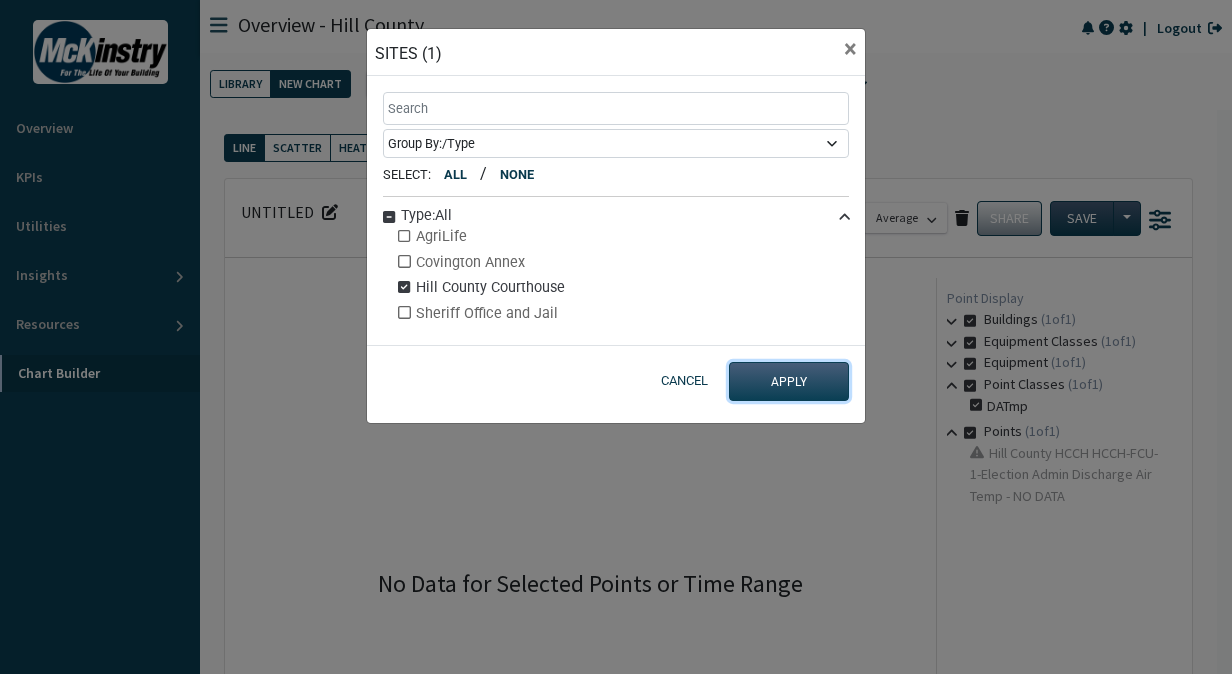 click on "APPLY" at bounding box center [789, 382] 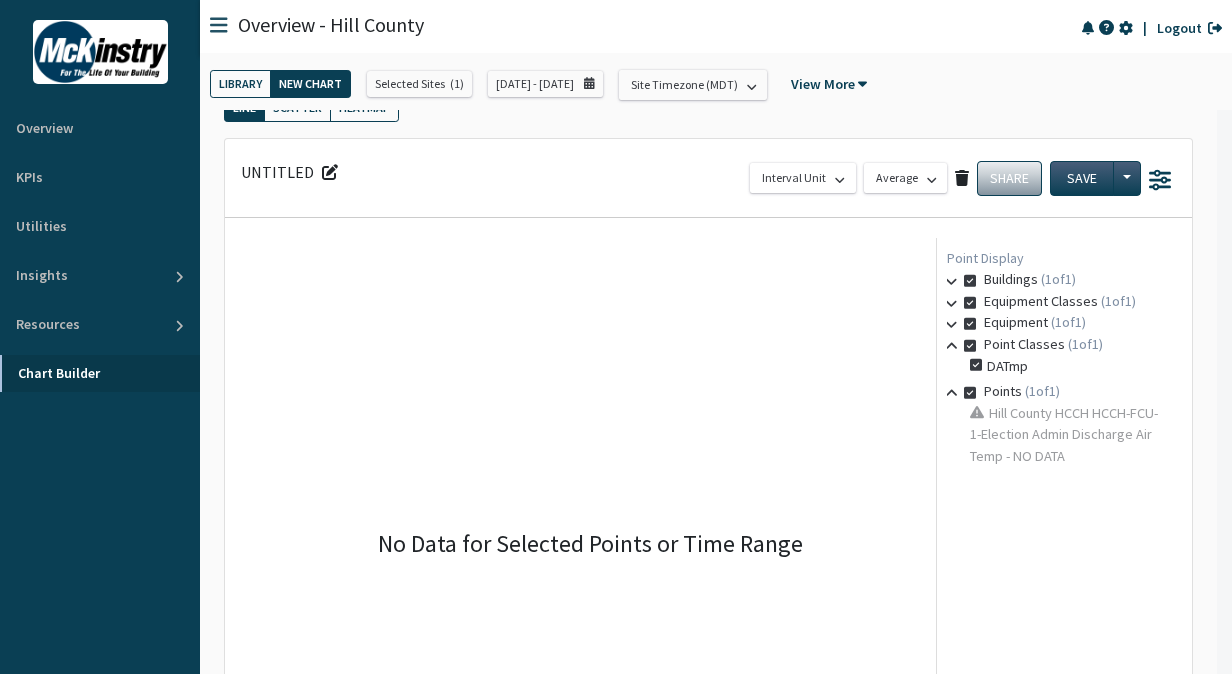scroll, scrollTop: 0, scrollLeft: 0, axis: both 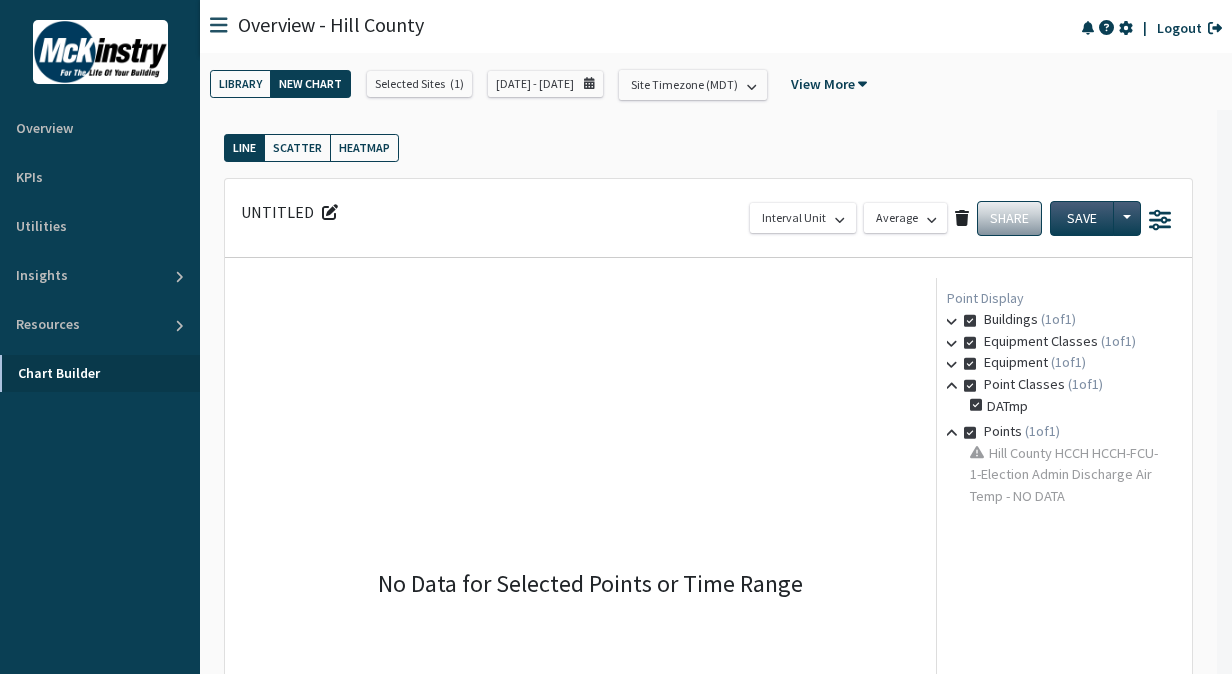 click on "NEW CHART" at bounding box center (310, 84) 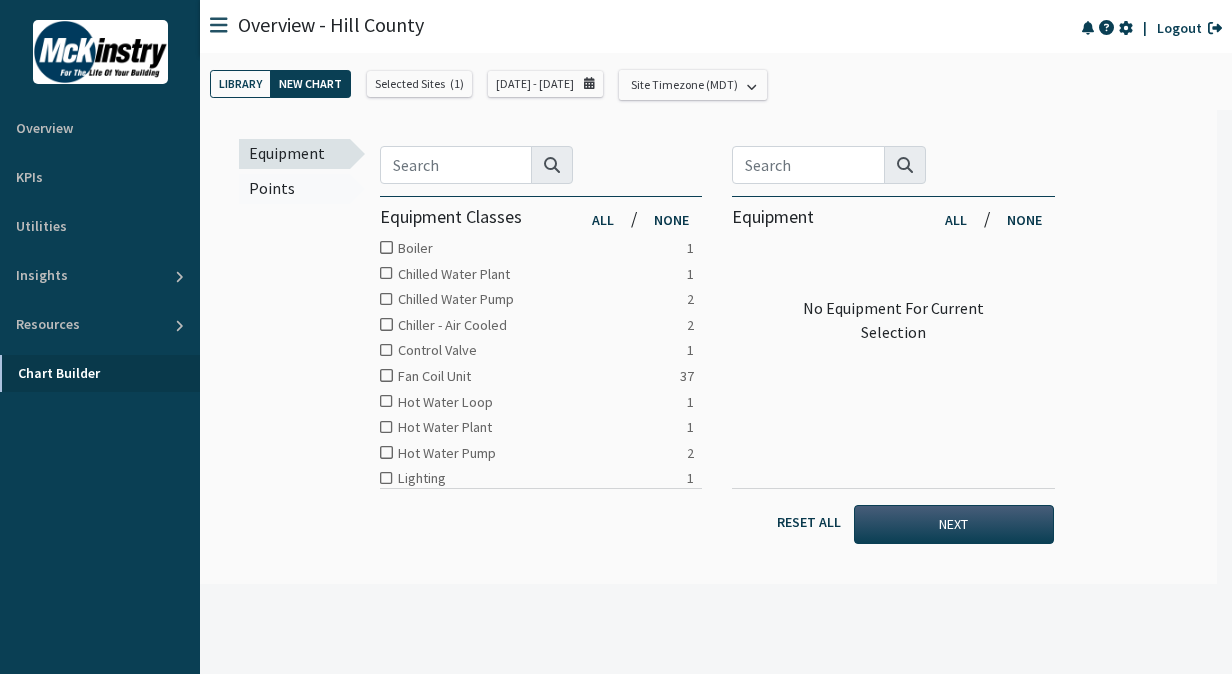 click at bounding box center (386, 247) 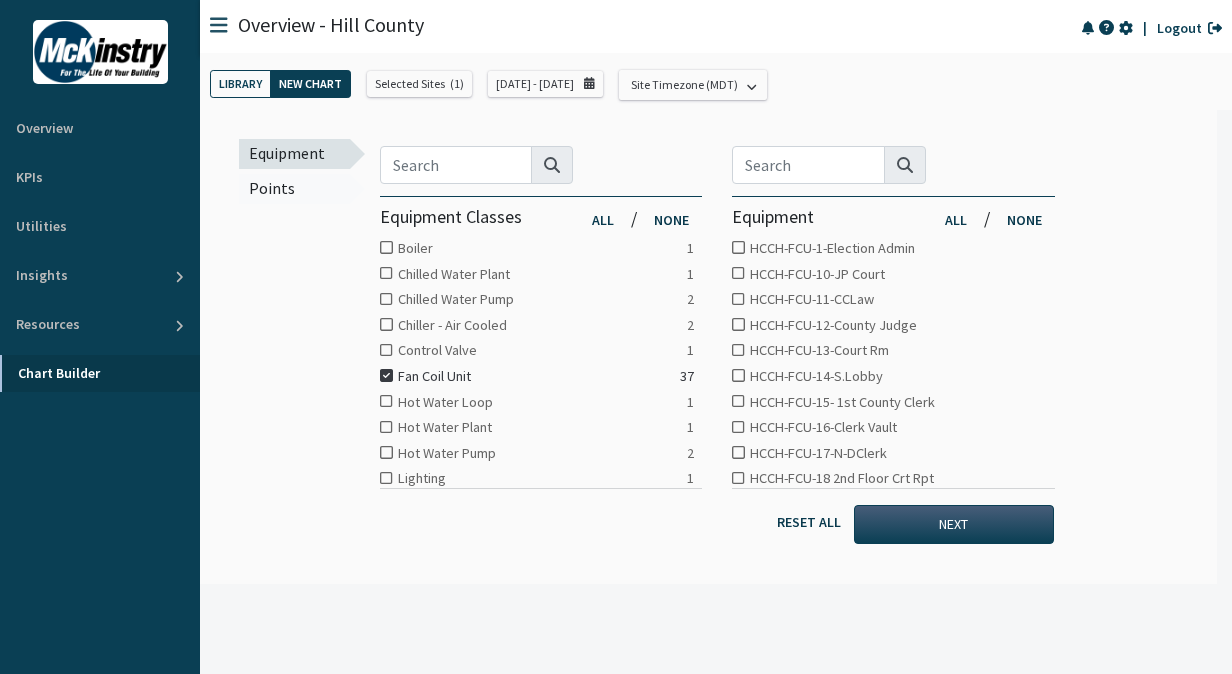 scroll, scrollTop: 100, scrollLeft: 0, axis: vertical 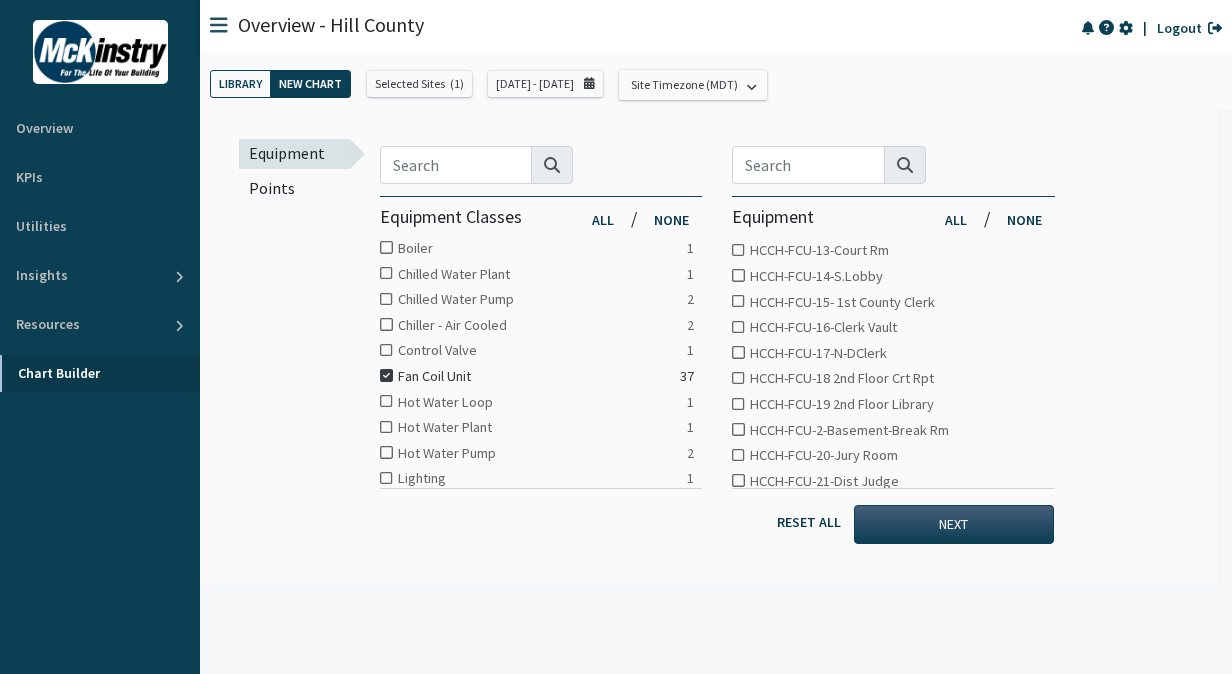 click at bounding box center [386, 247] 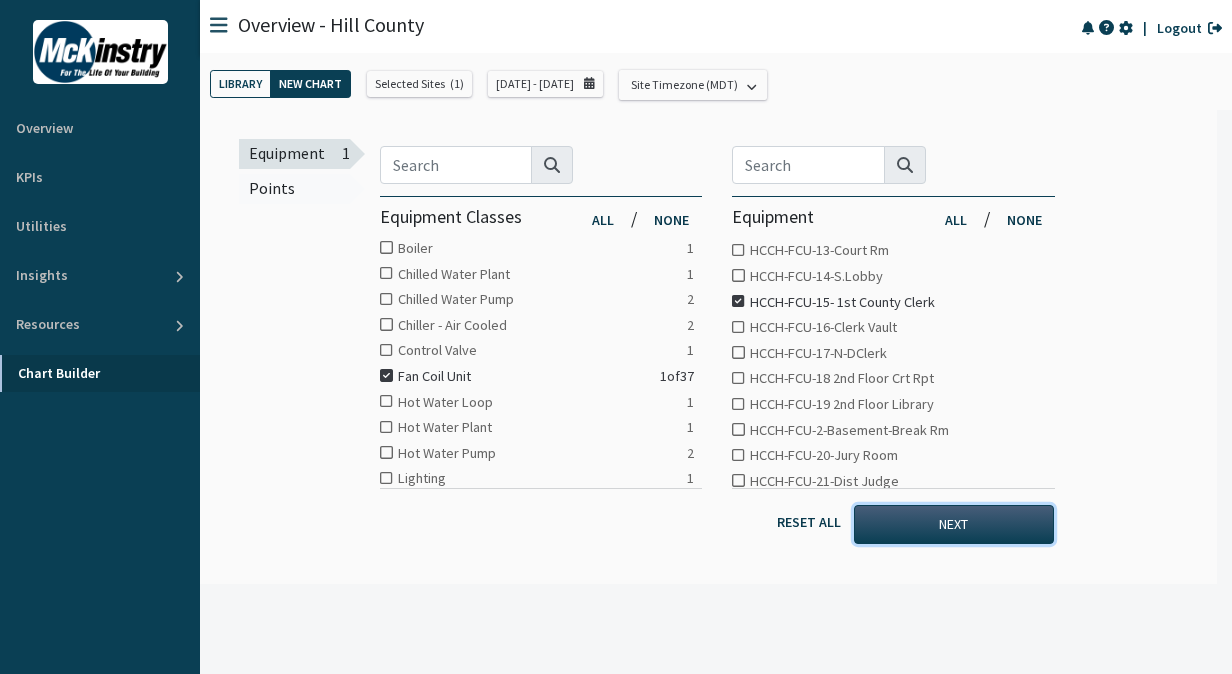 click on "NEXT" at bounding box center [954, 524] 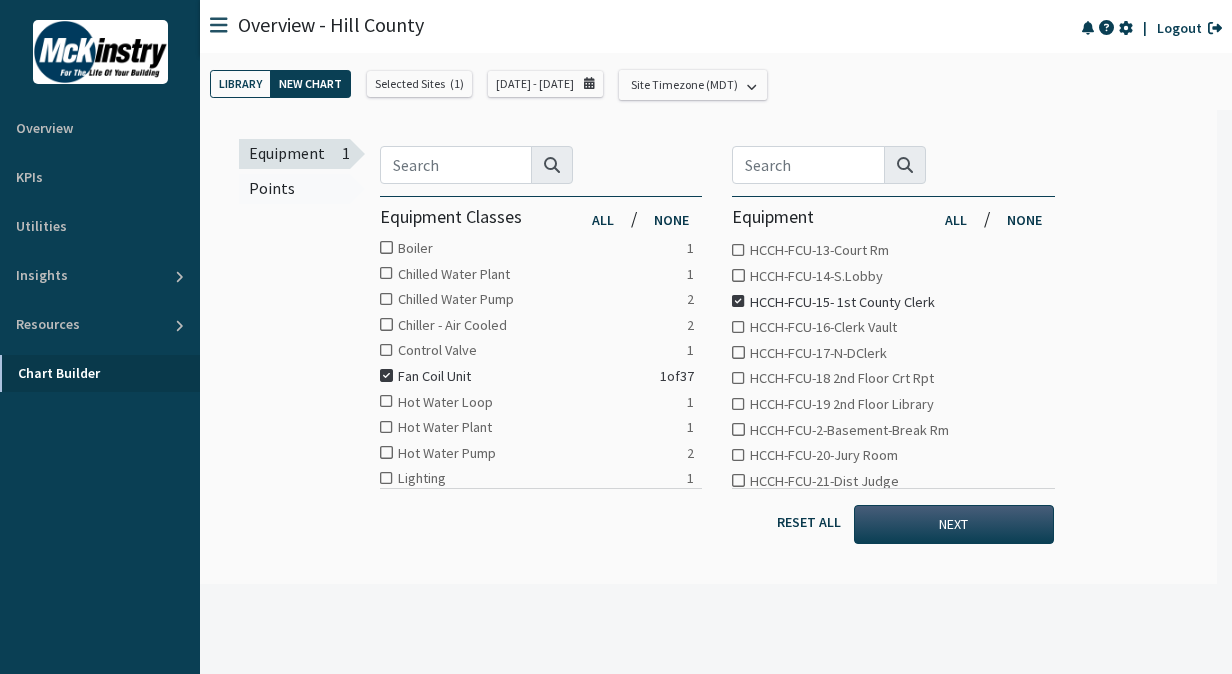 scroll, scrollTop: 0, scrollLeft: 0, axis: both 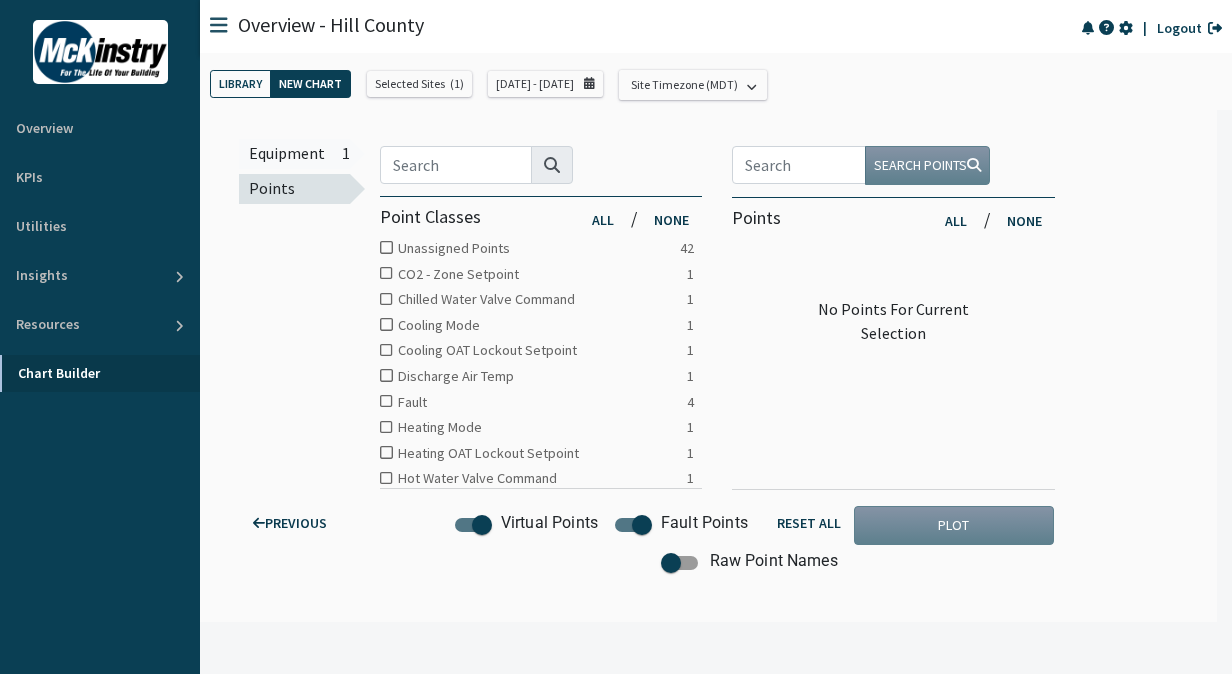 click at bounding box center (386, 247) 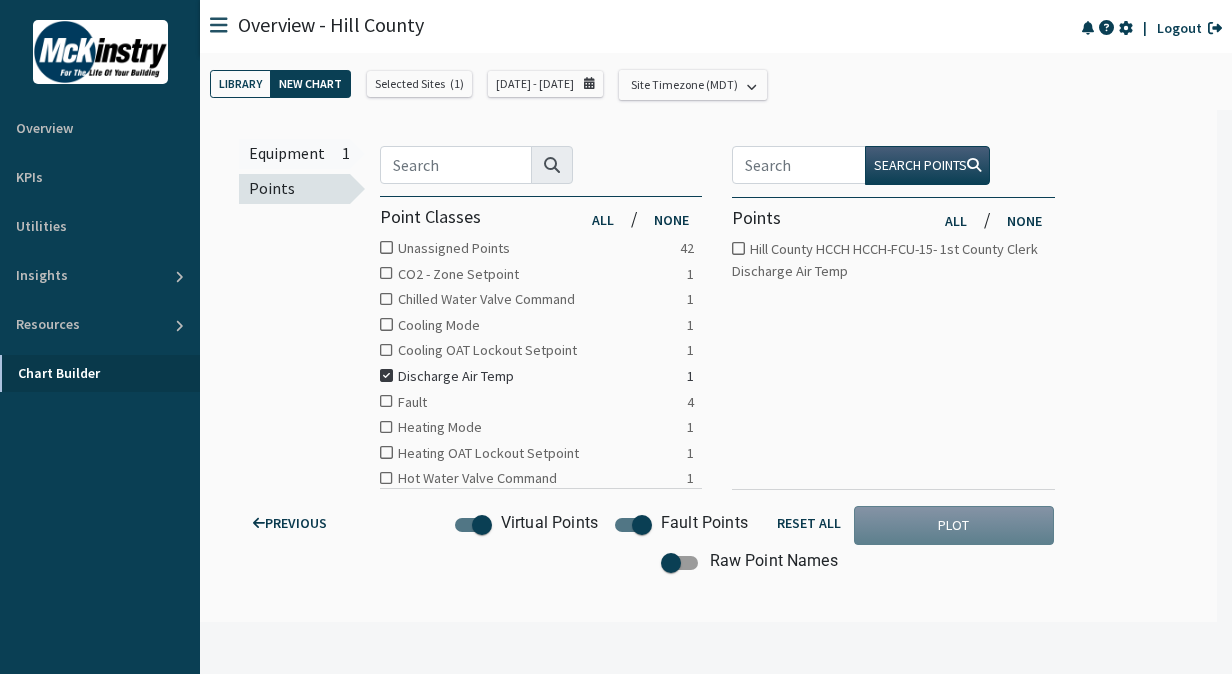 click at bounding box center (386, 247) 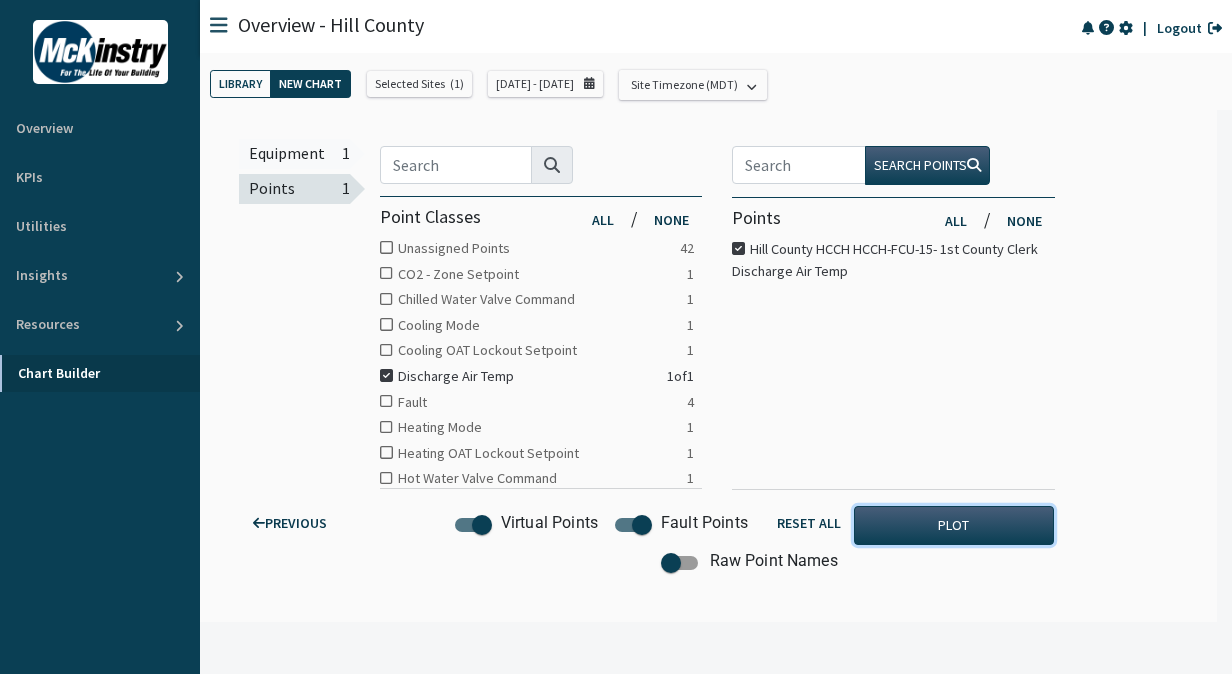 click on "PLOT" at bounding box center [954, 525] 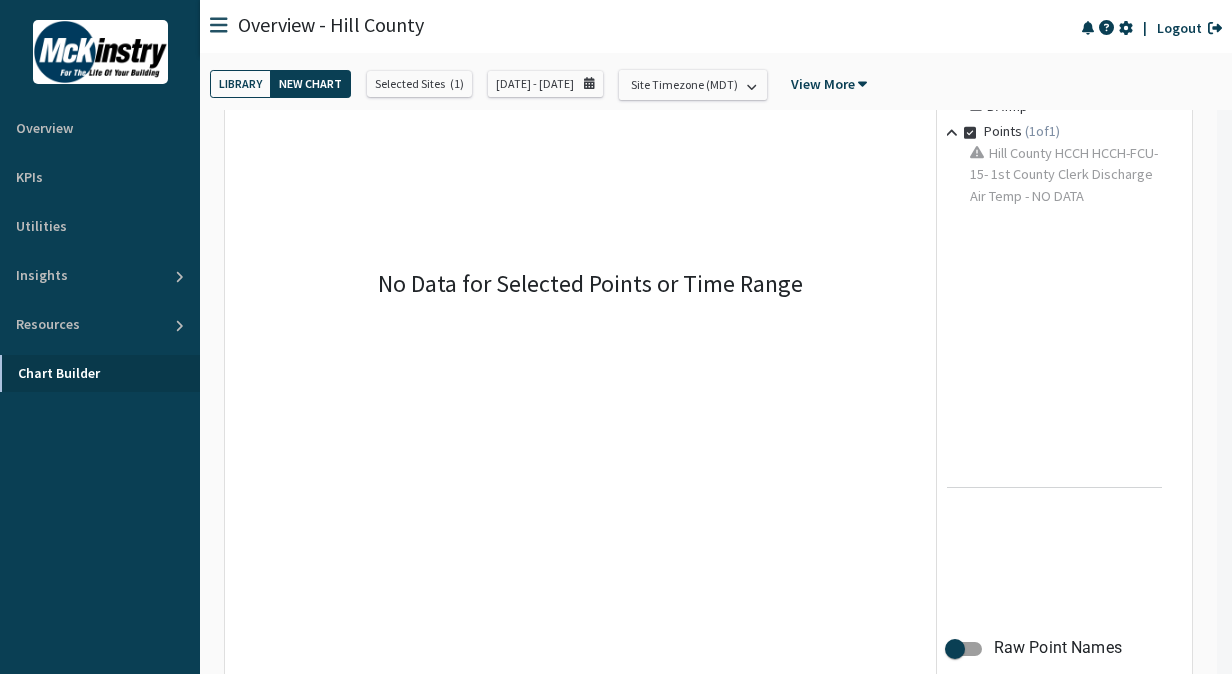 scroll, scrollTop: 0, scrollLeft: 0, axis: both 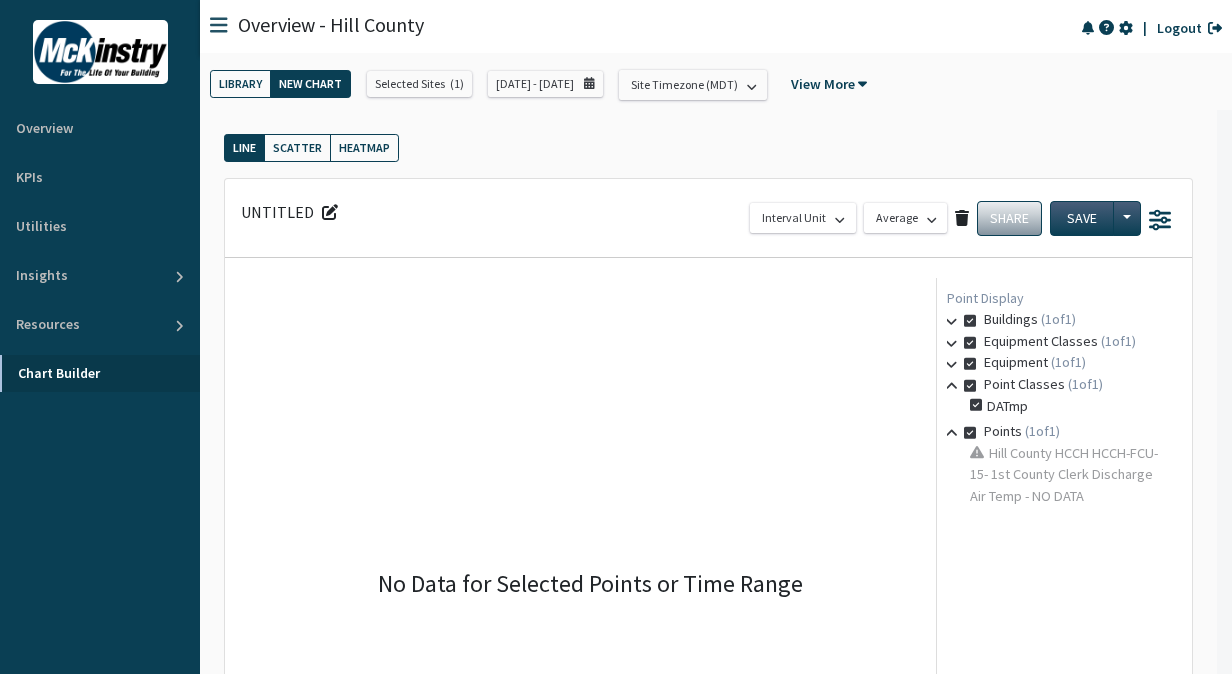 click on "NEW CHART" at bounding box center (310, 84) 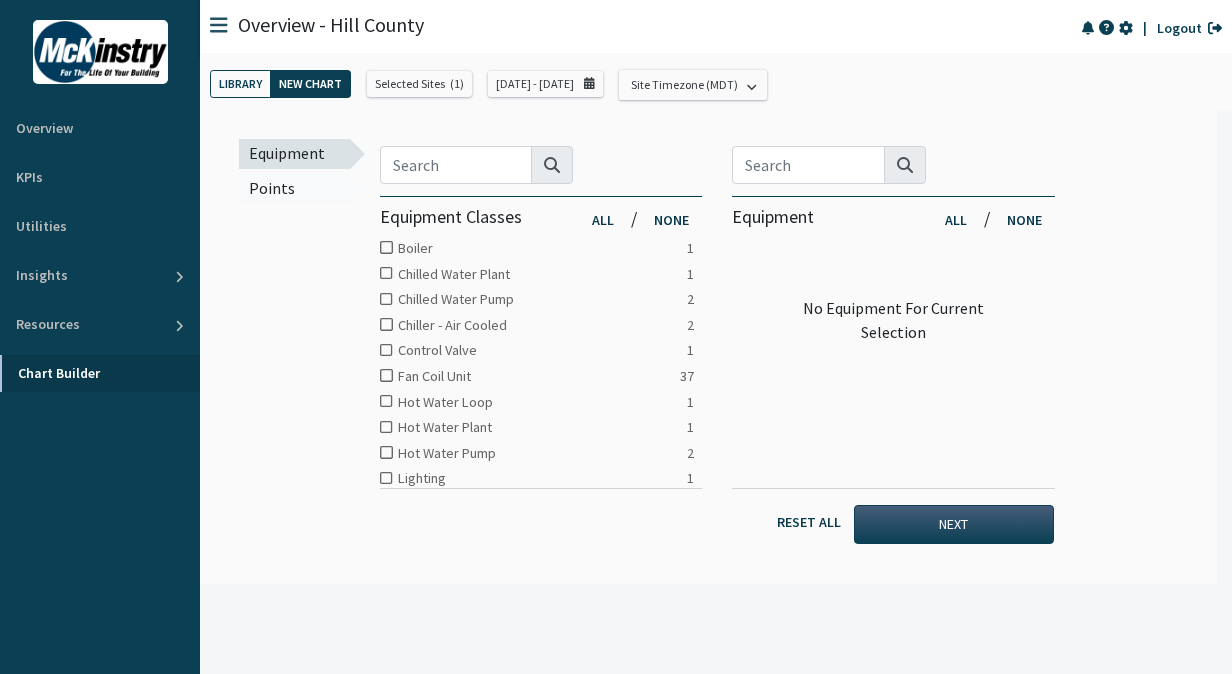 click at bounding box center [386, 247] 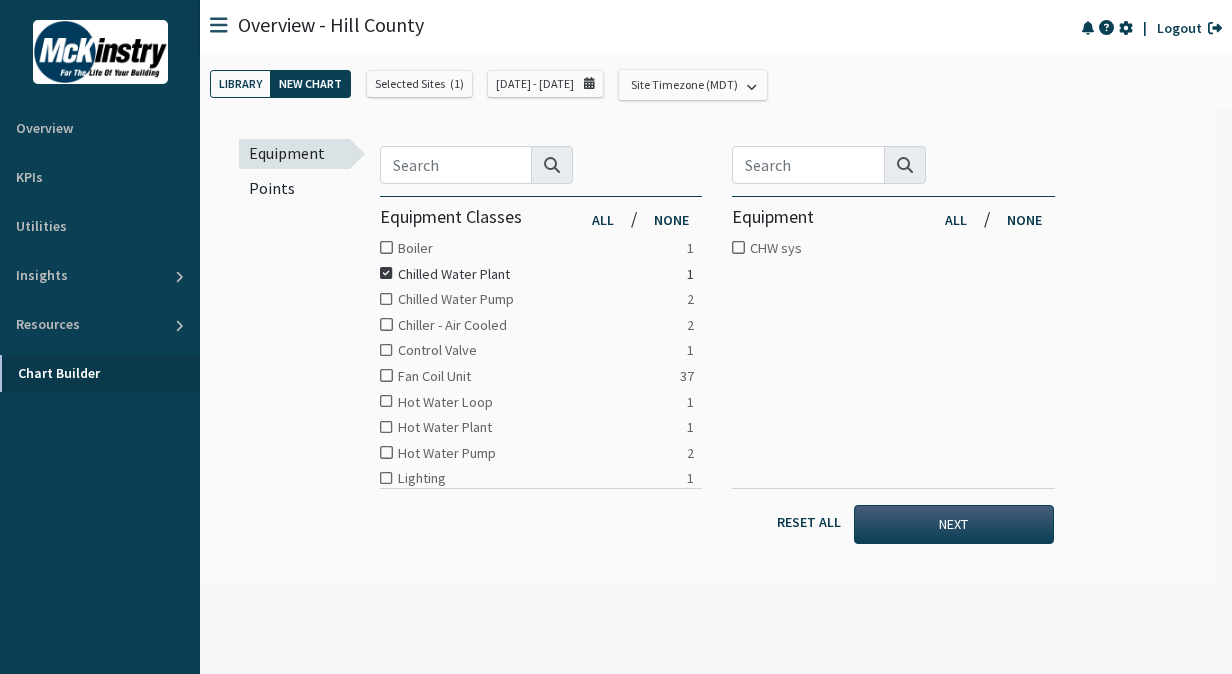 click at bounding box center (386, 247) 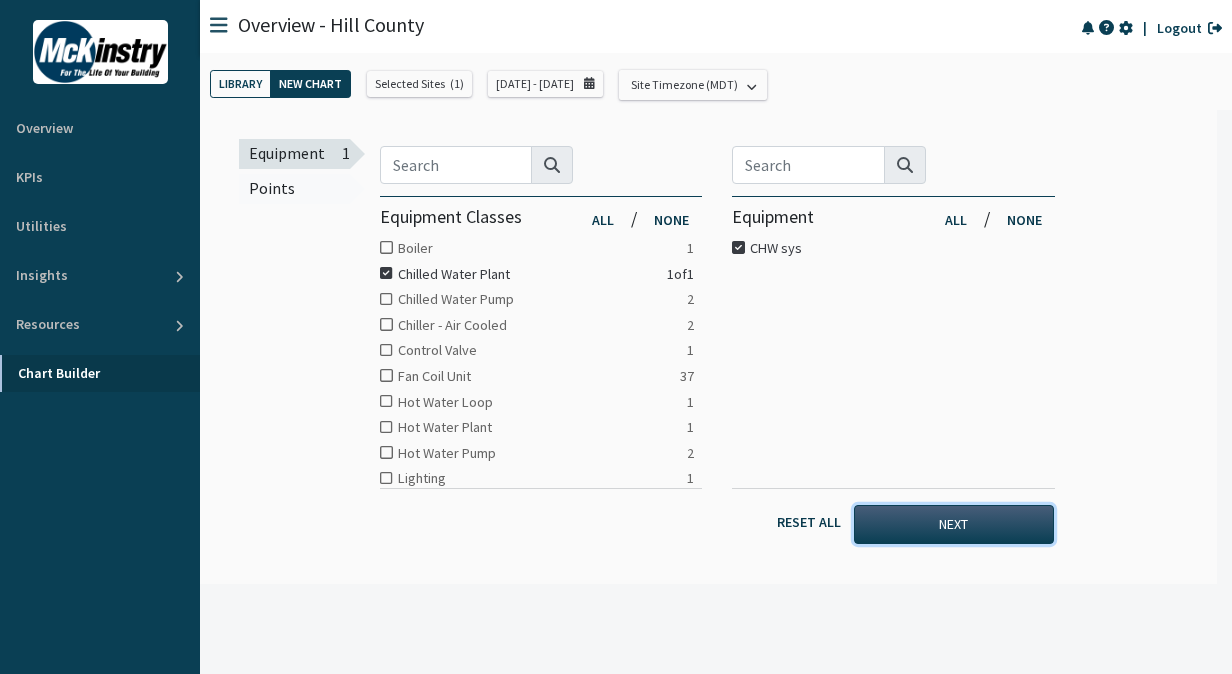 click on "NEXT" at bounding box center [954, 524] 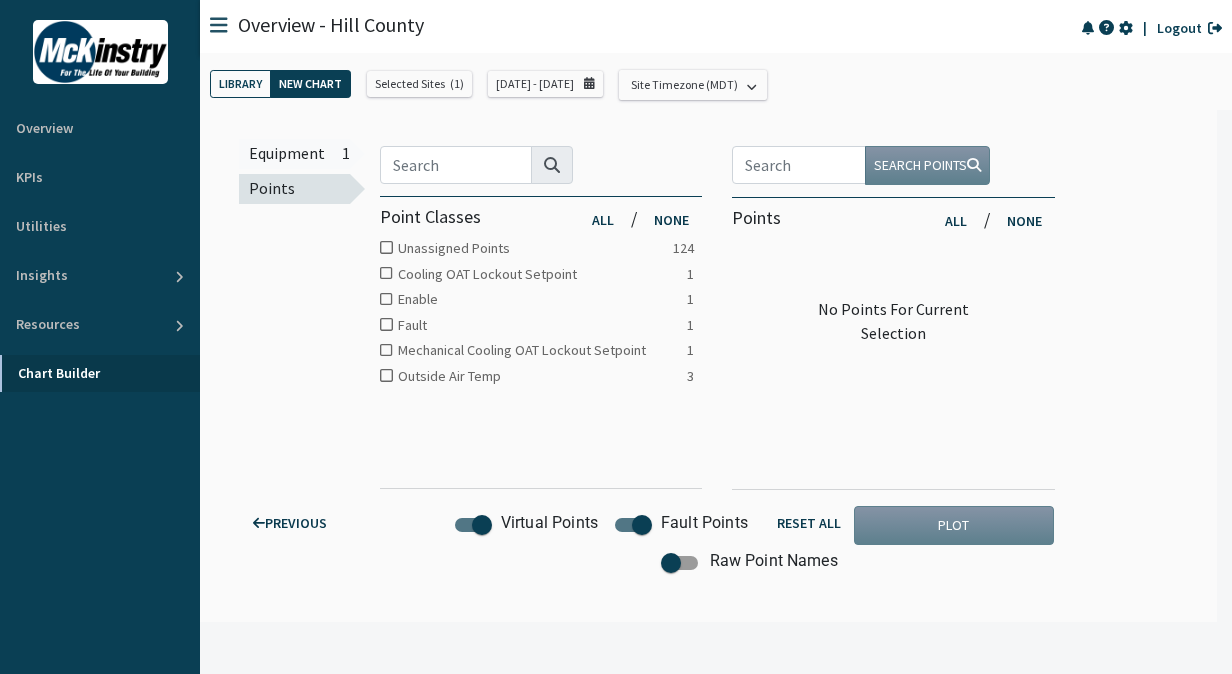 click at bounding box center [386, 247] 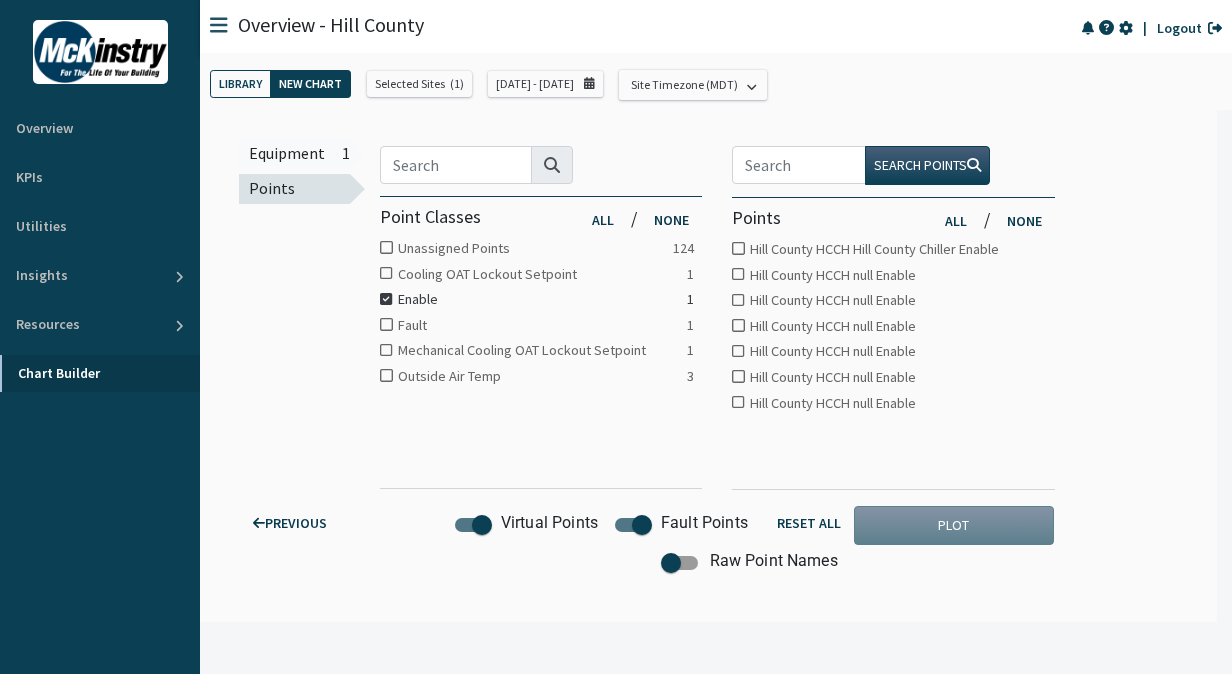click at bounding box center [386, 247] 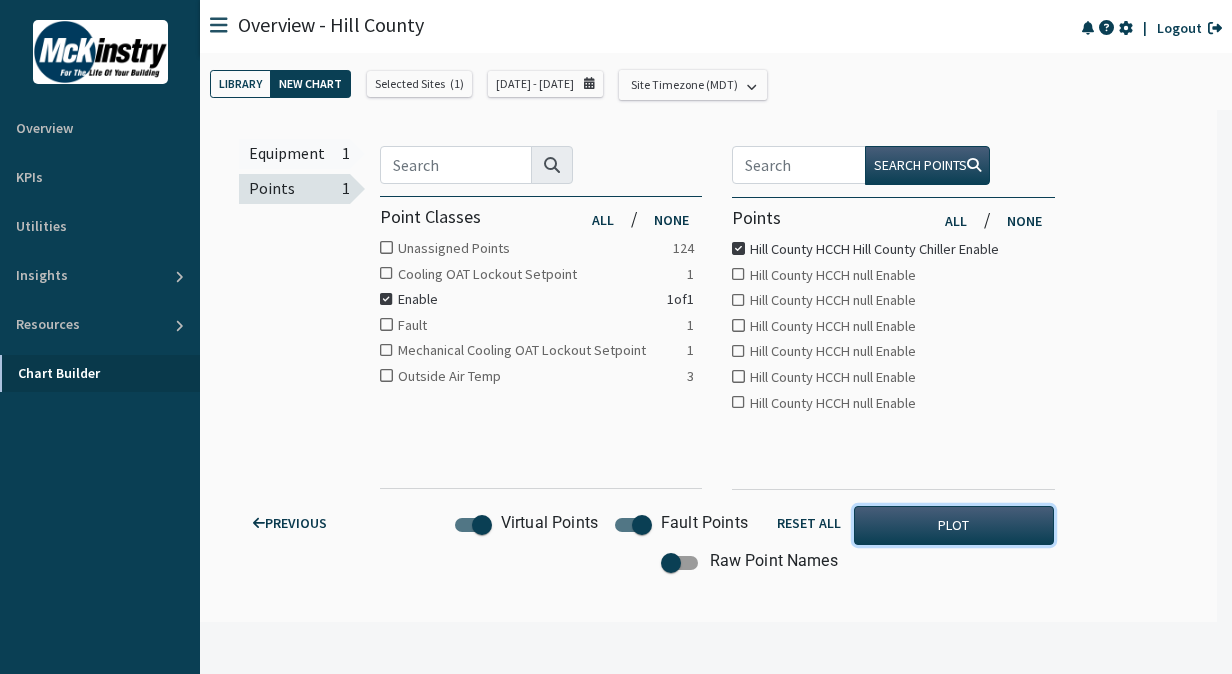 click on "PLOT" at bounding box center (954, 525) 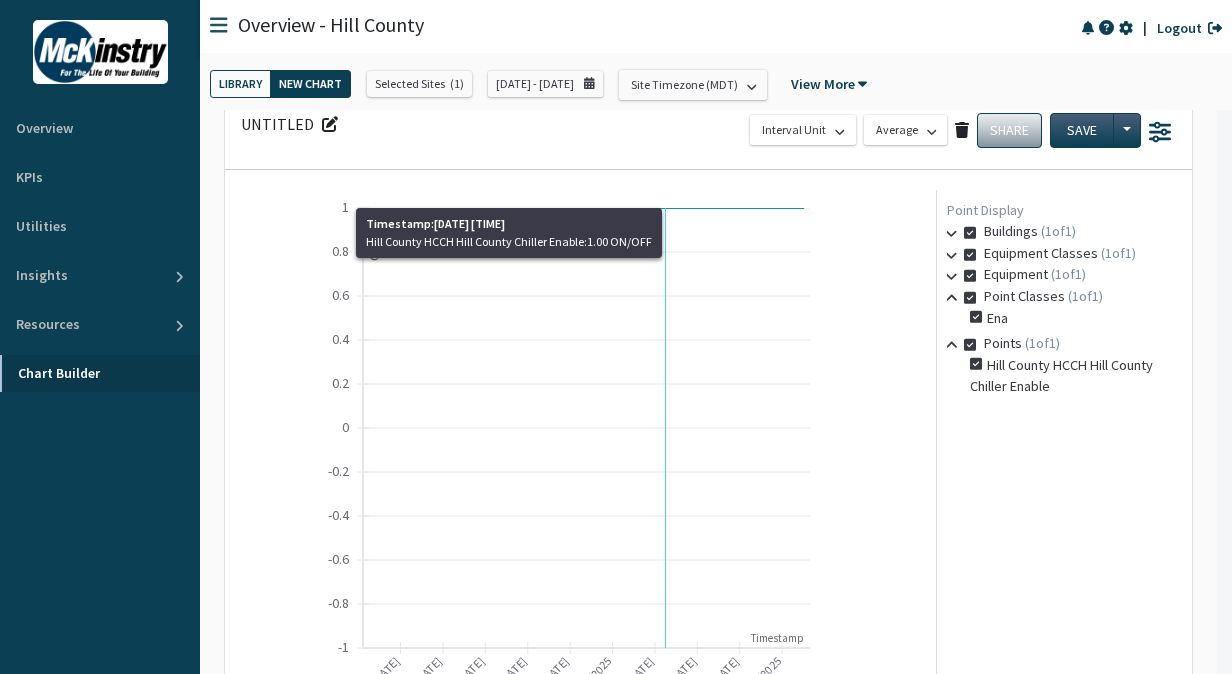 scroll, scrollTop: 0, scrollLeft: 0, axis: both 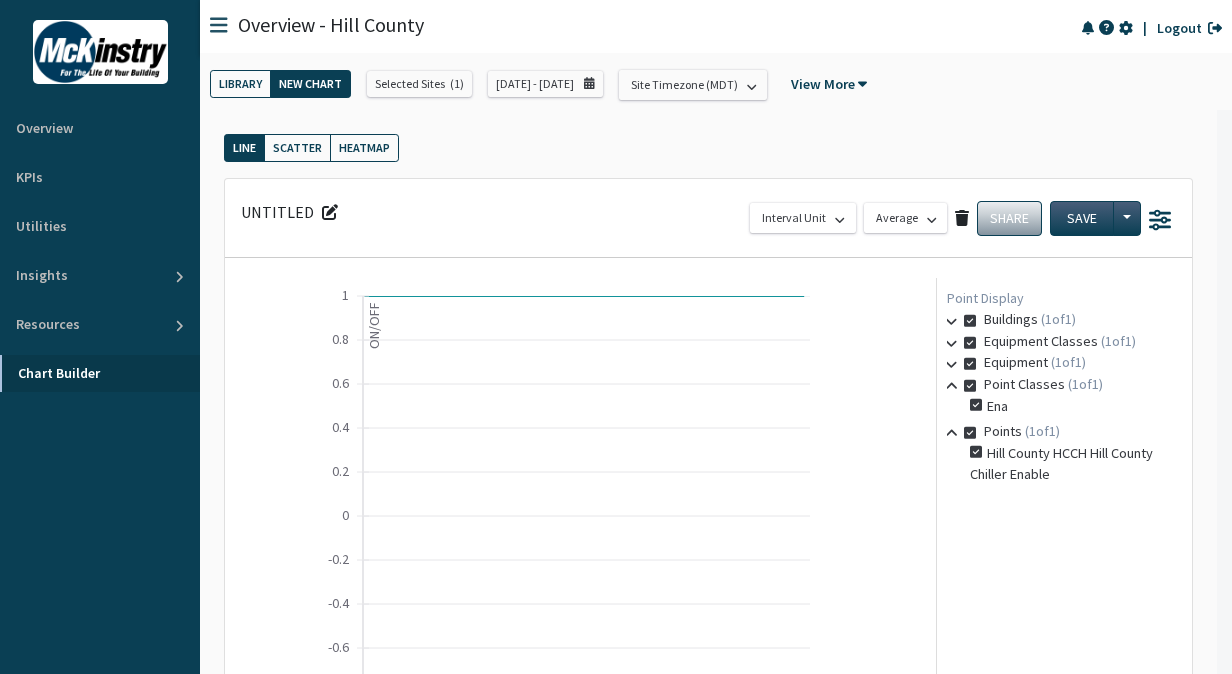 click on "NEW CHART" at bounding box center [310, 84] 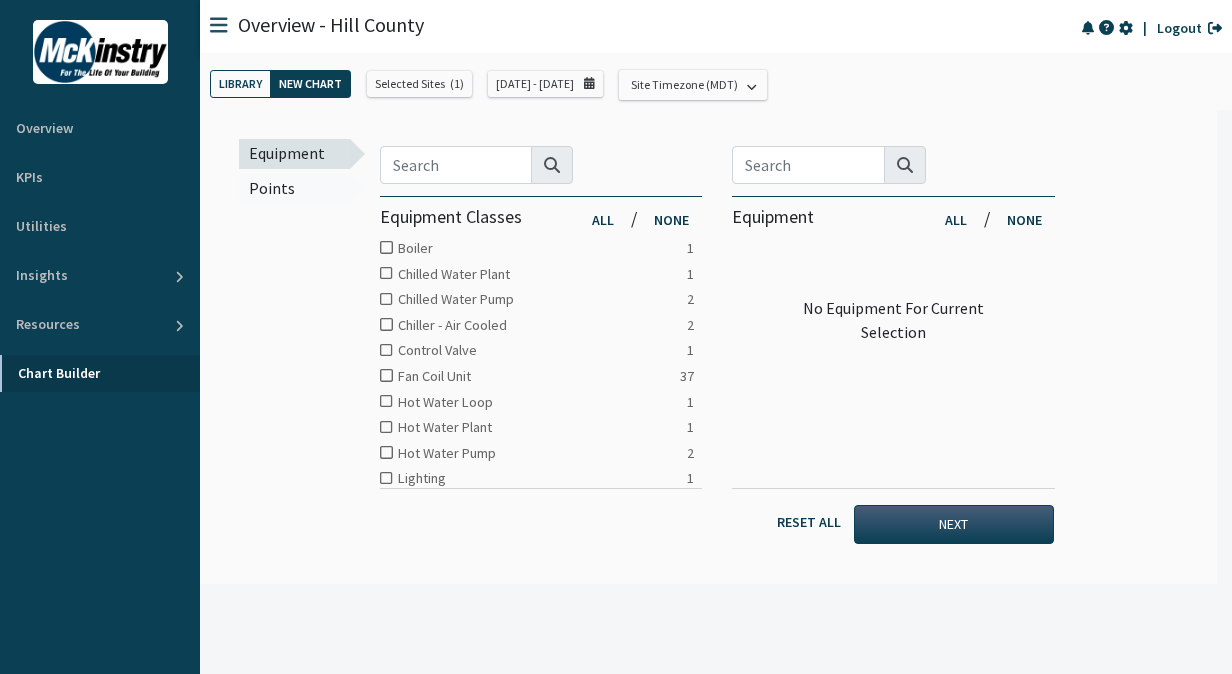 click at bounding box center [386, 247] 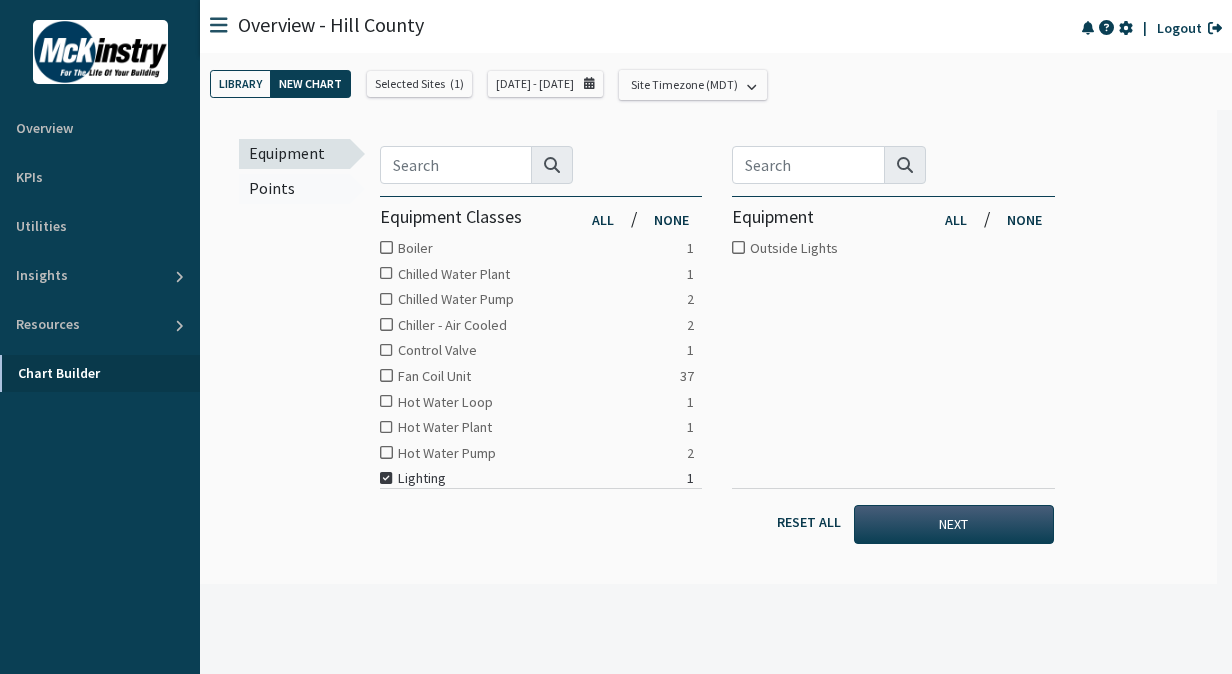 click at bounding box center [386, 247] 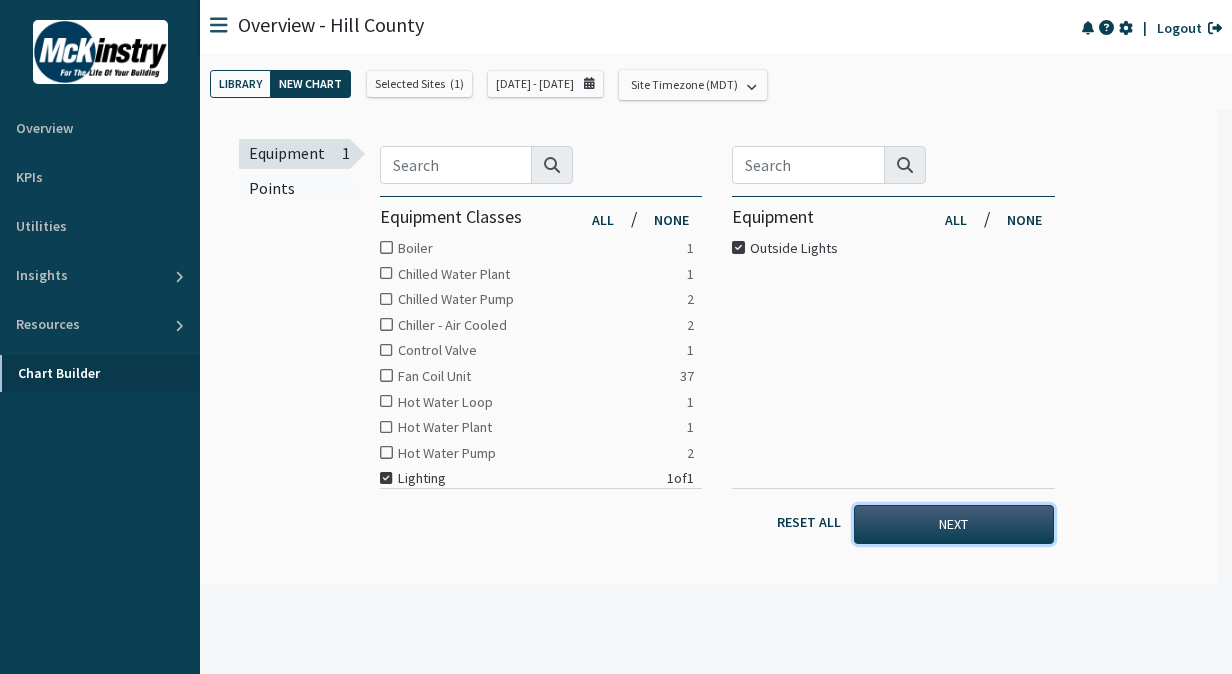 click on "NEXT" at bounding box center [954, 524] 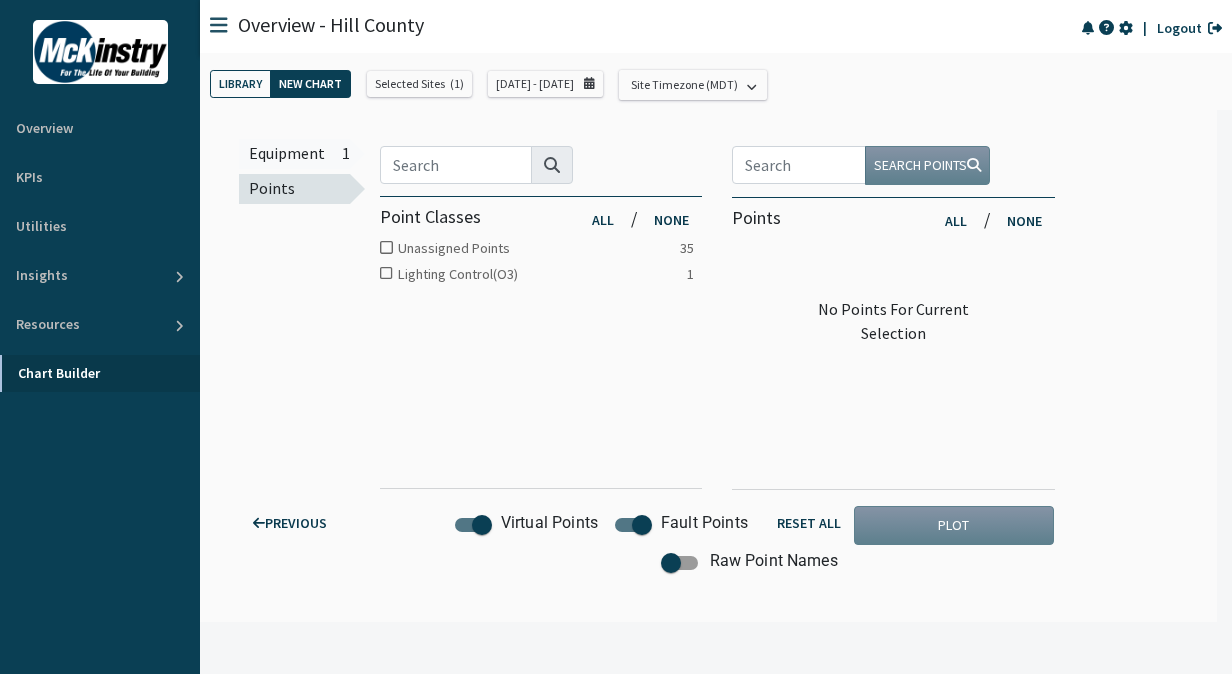 click at bounding box center (386, 247) 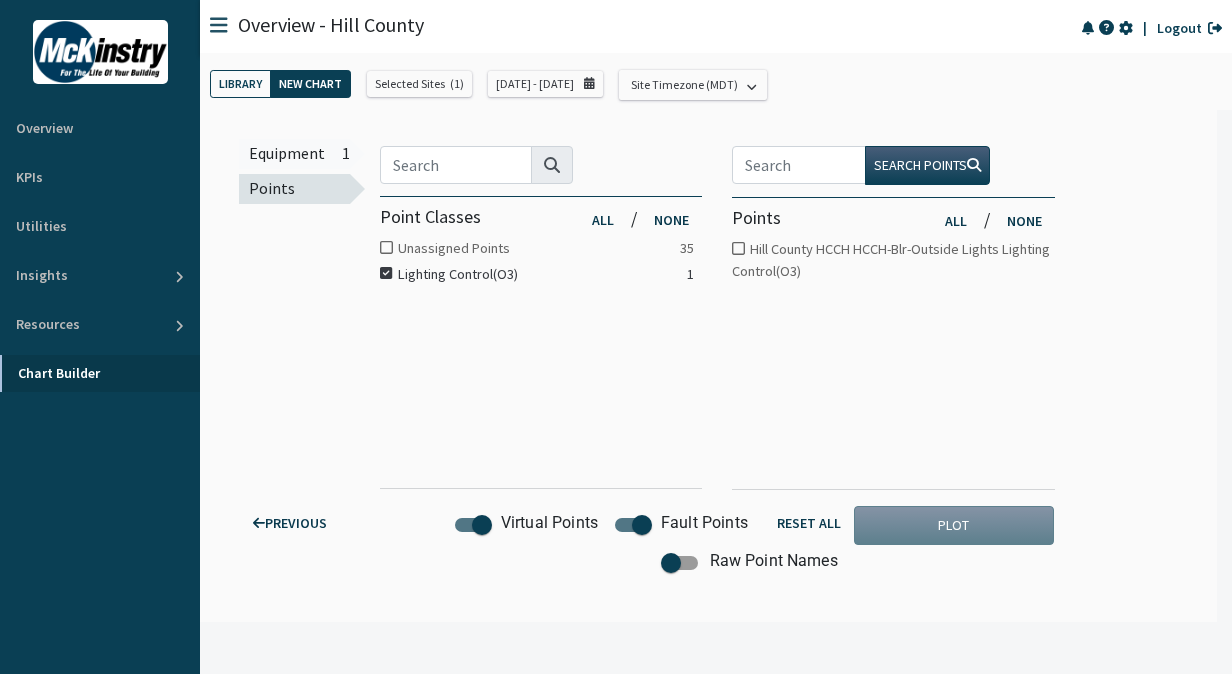 click at bounding box center (386, 247) 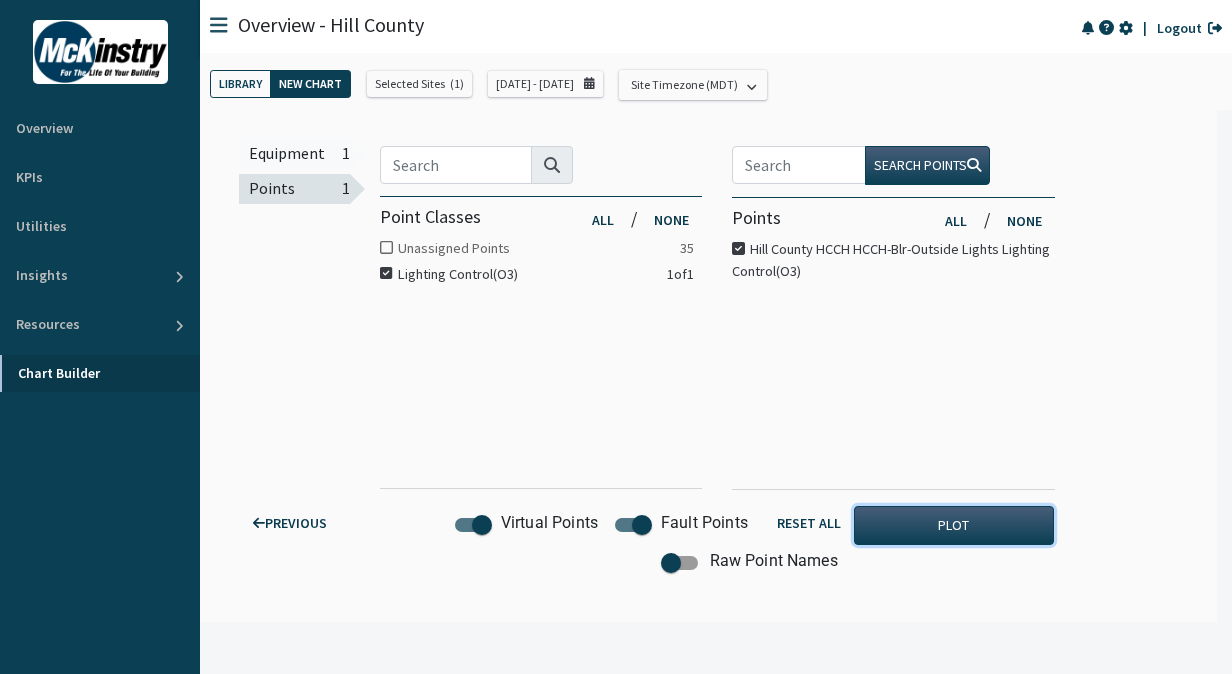 click on "PLOT" at bounding box center [954, 525] 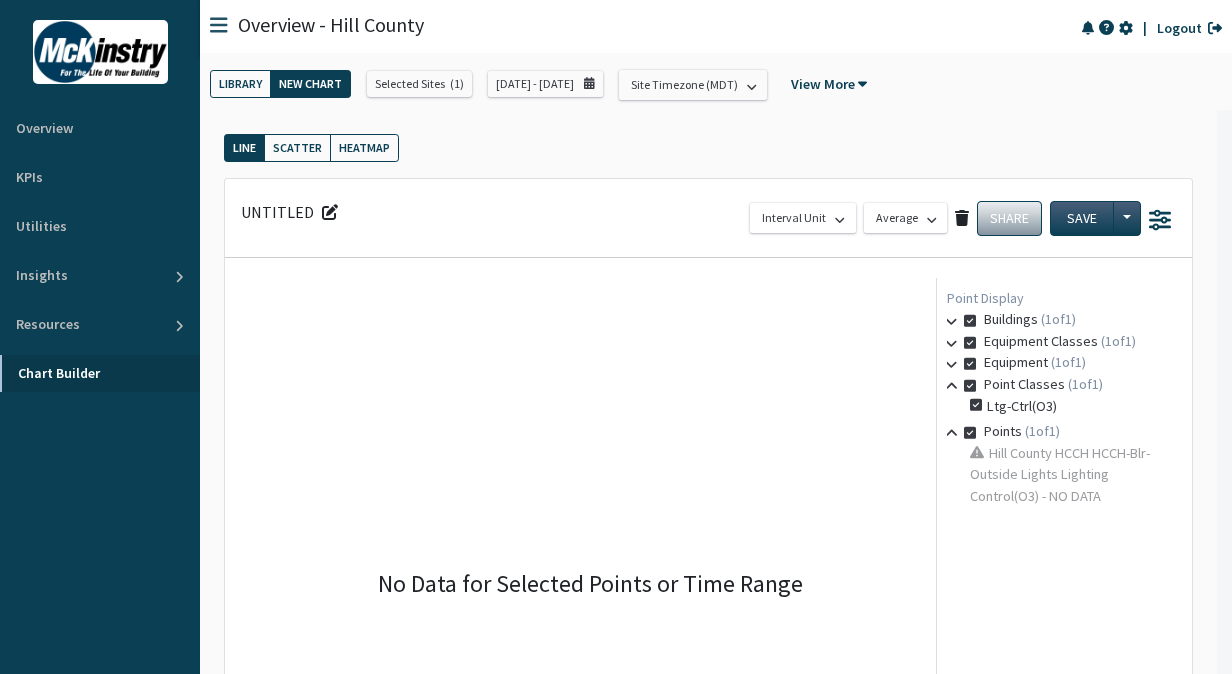 click on "NEW CHART" at bounding box center (310, 84) 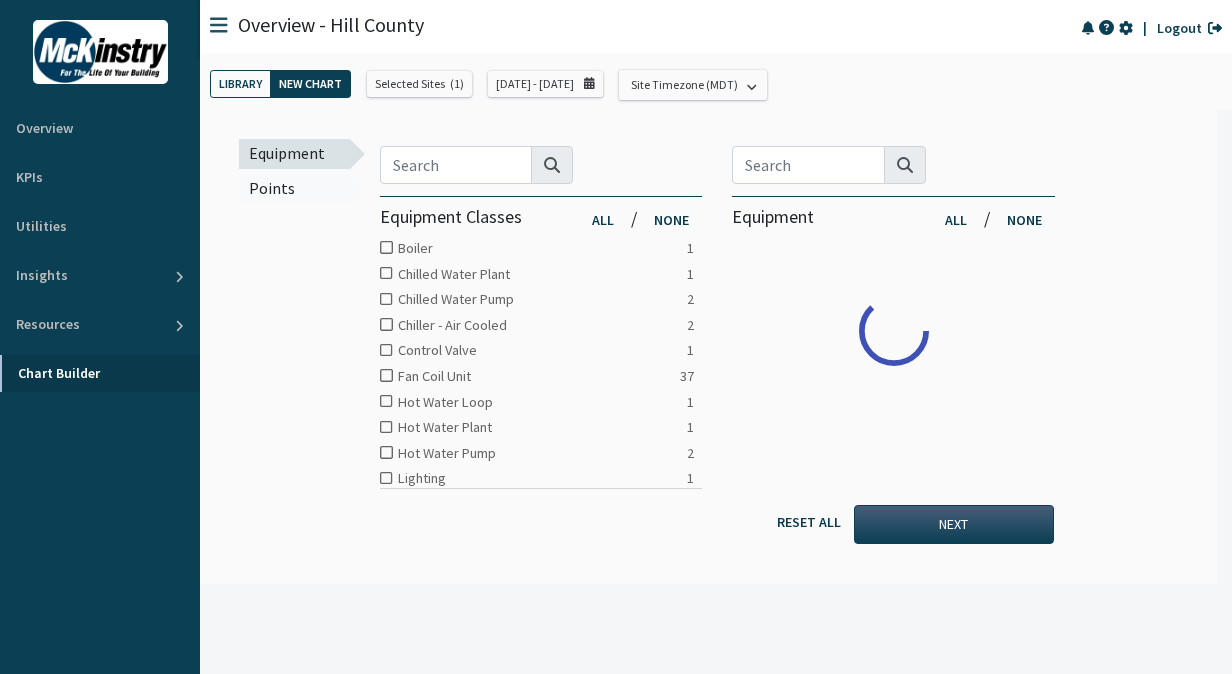 click at bounding box center [386, 247] 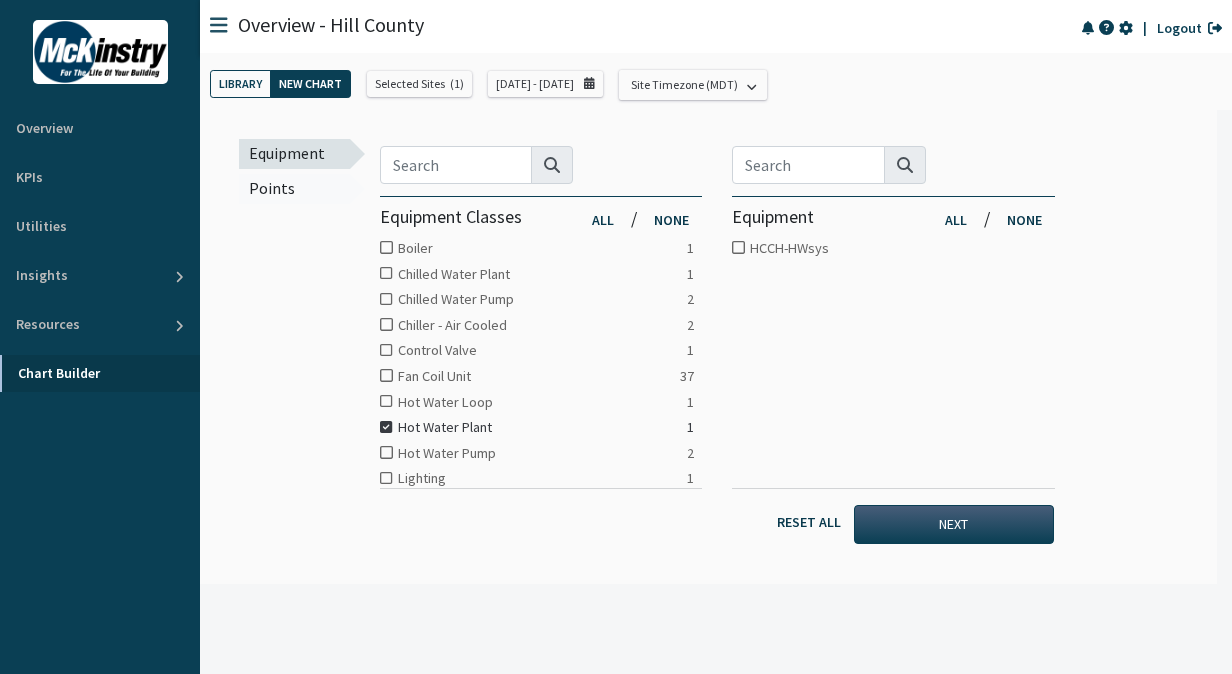click at bounding box center [386, 247] 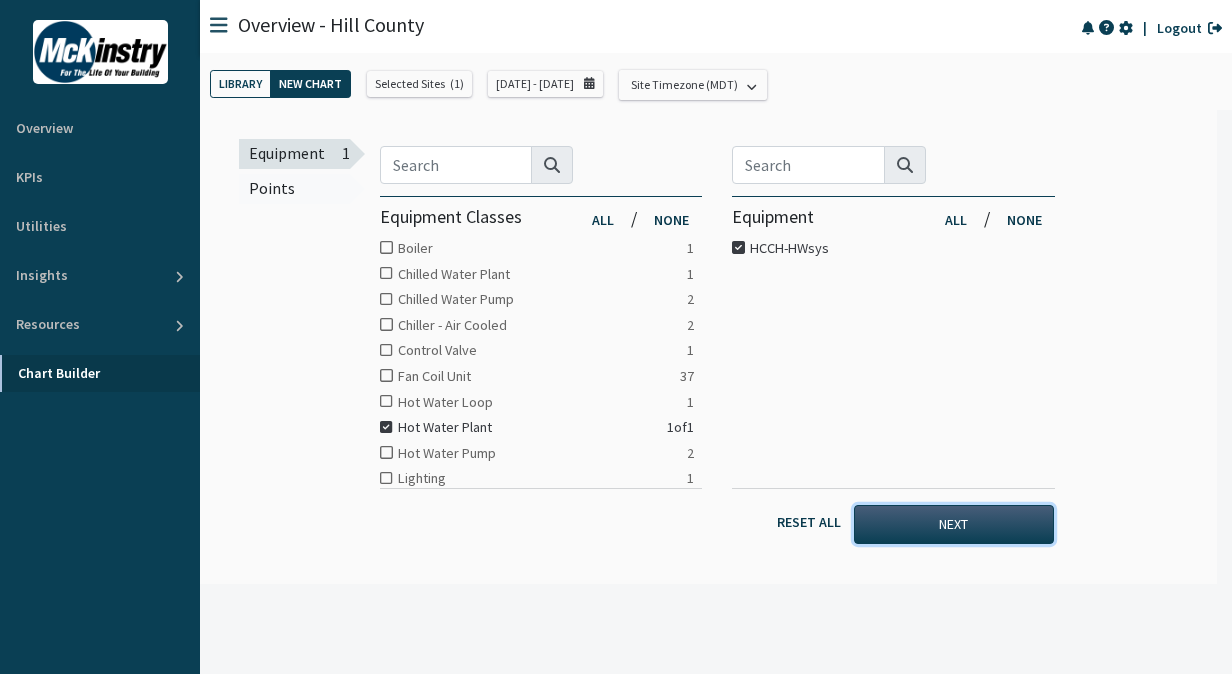 click on "NEXT" at bounding box center [954, 524] 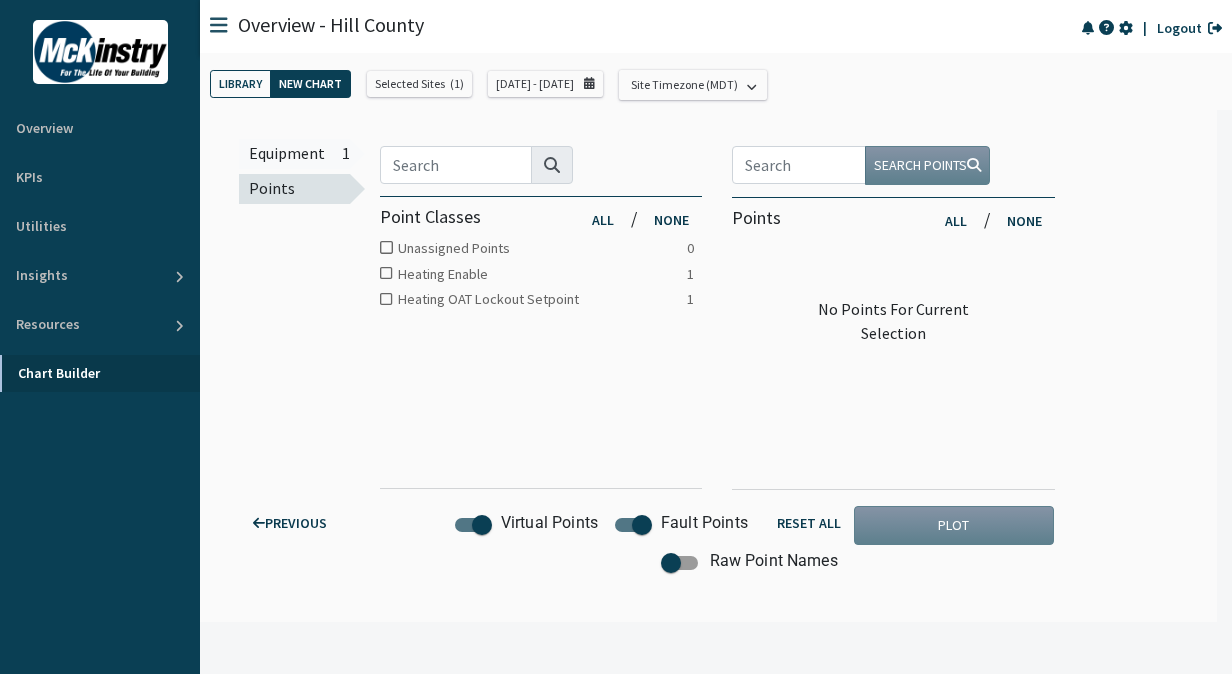click at bounding box center (386, 247) 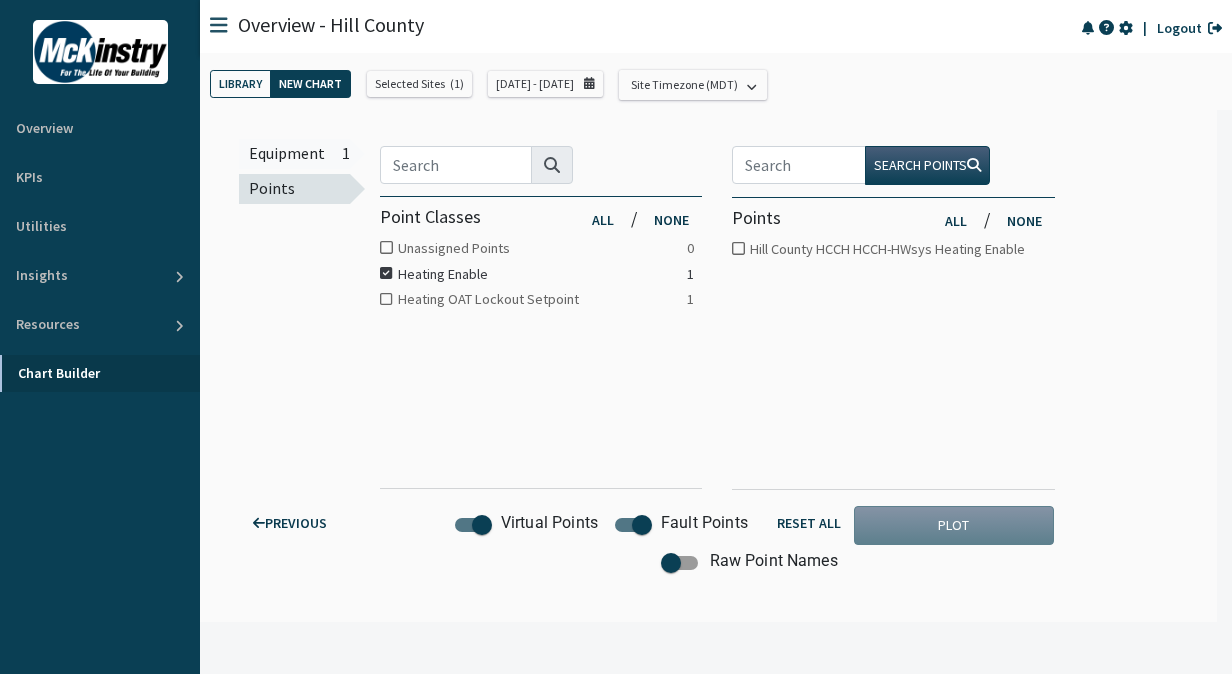 click at bounding box center (386, 273) 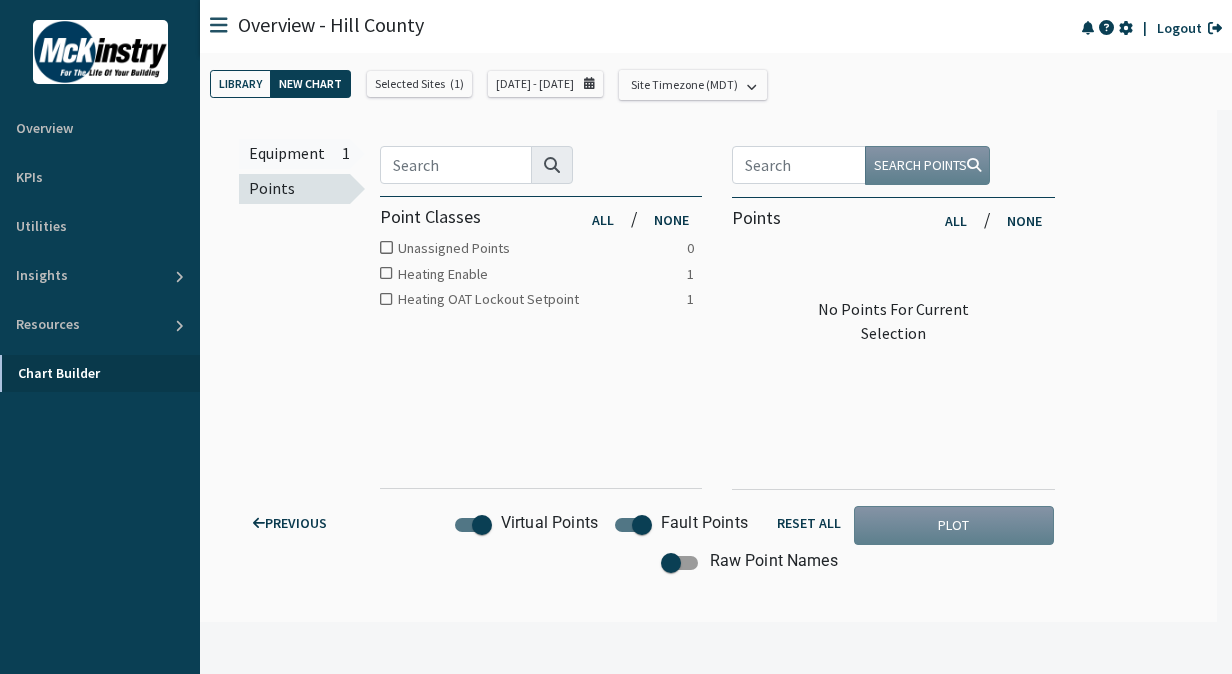 click at bounding box center [386, 247] 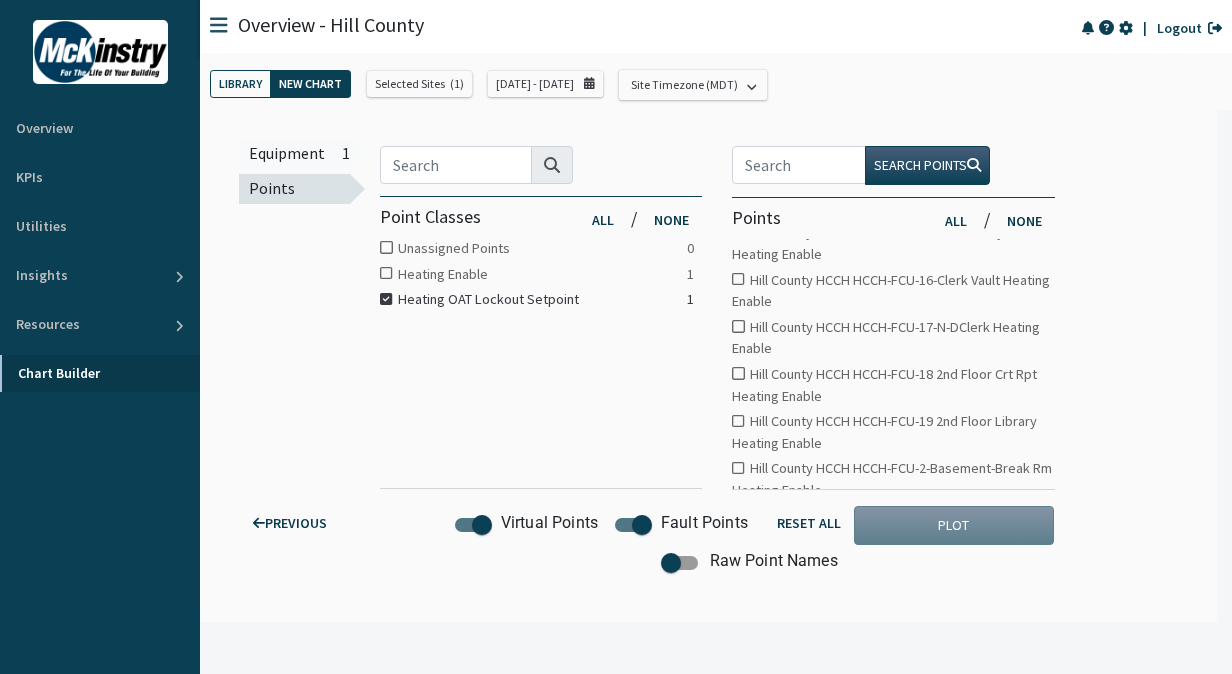 scroll, scrollTop: 400, scrollLeft: 0, axis: vertical 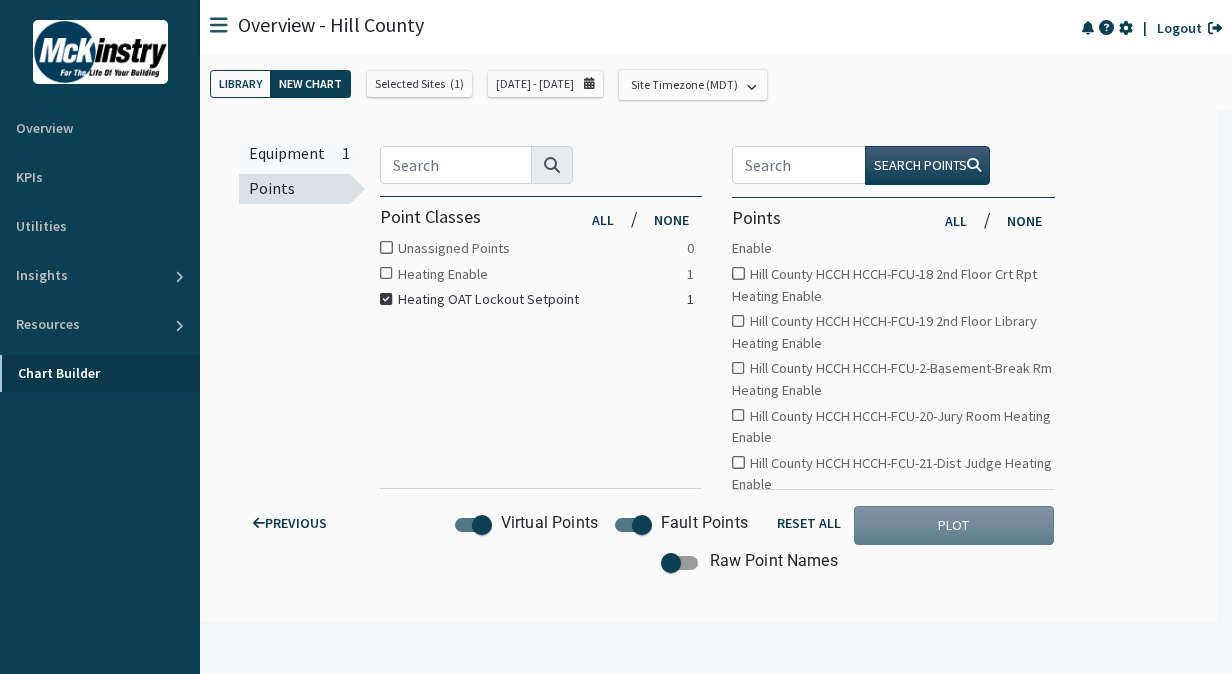 click at bounding box center [386, 247] 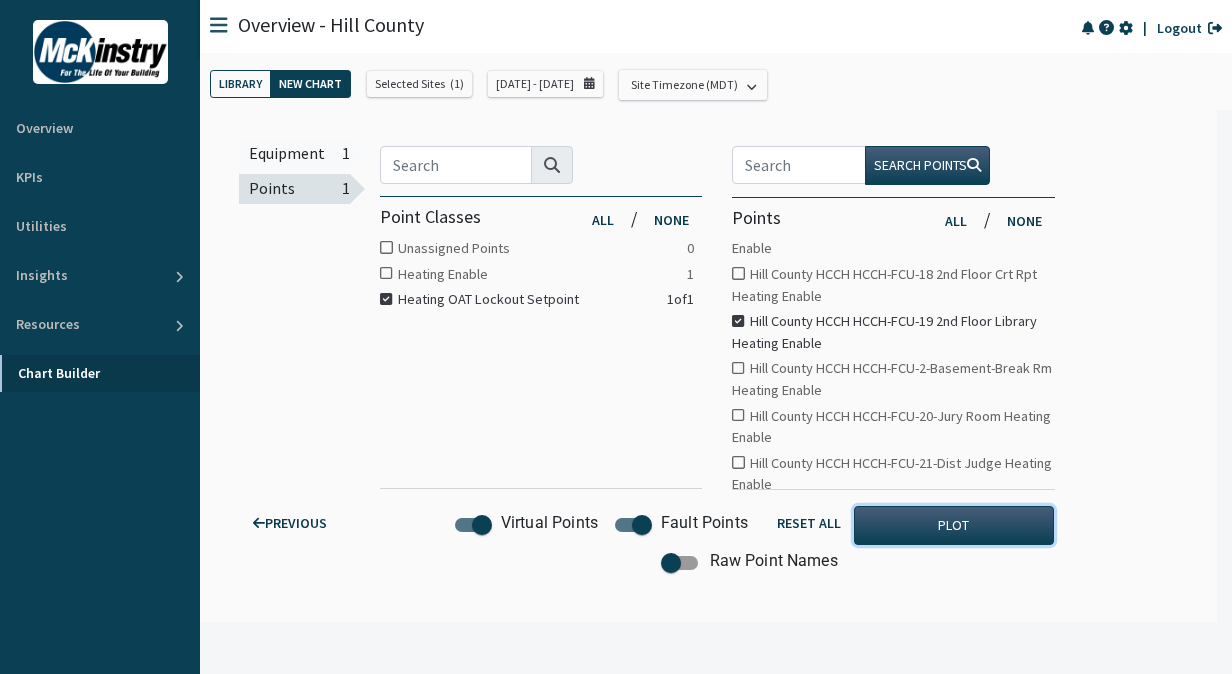 click on "PLOT" at bounding box center (954, 525) 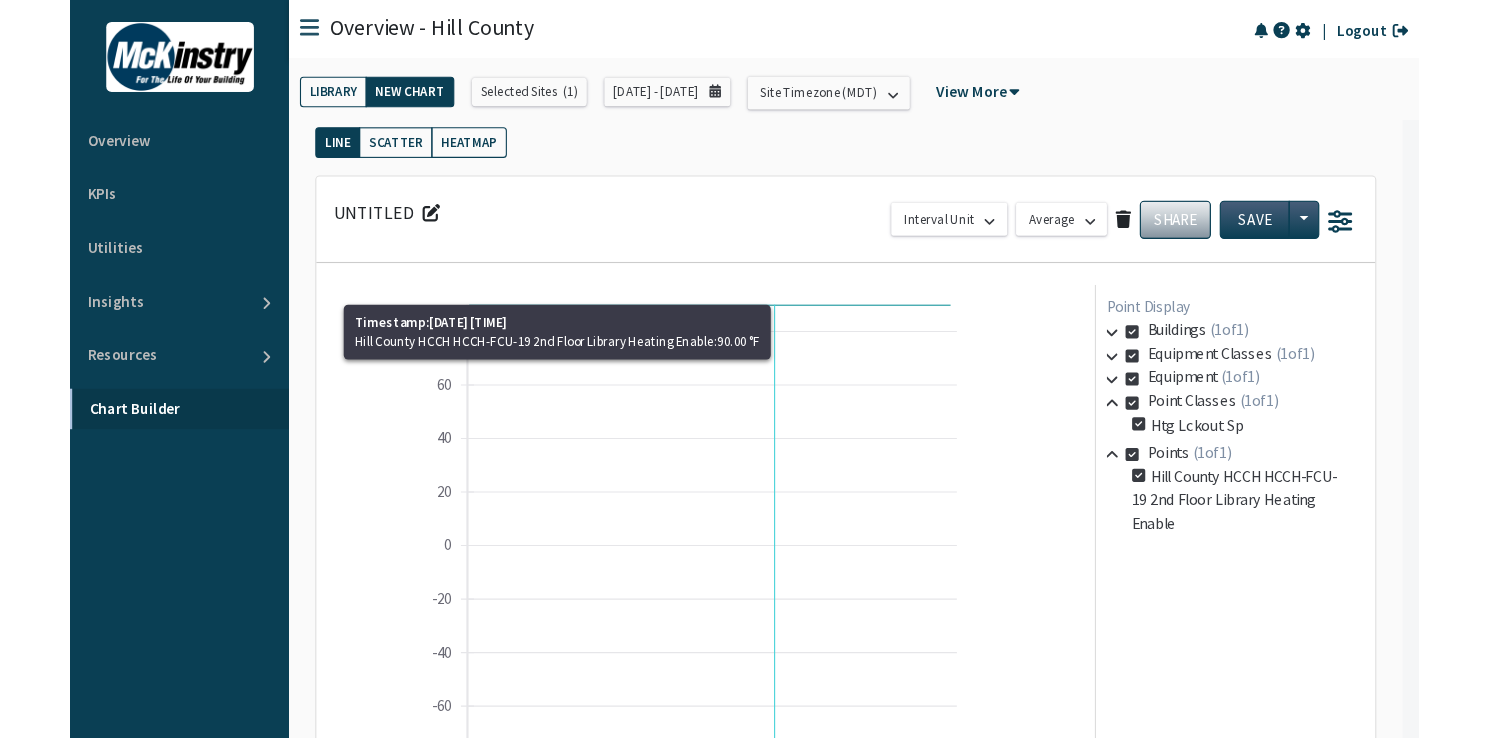 scroll, scrollTop: 0, scrollLeft: 0, axis: both 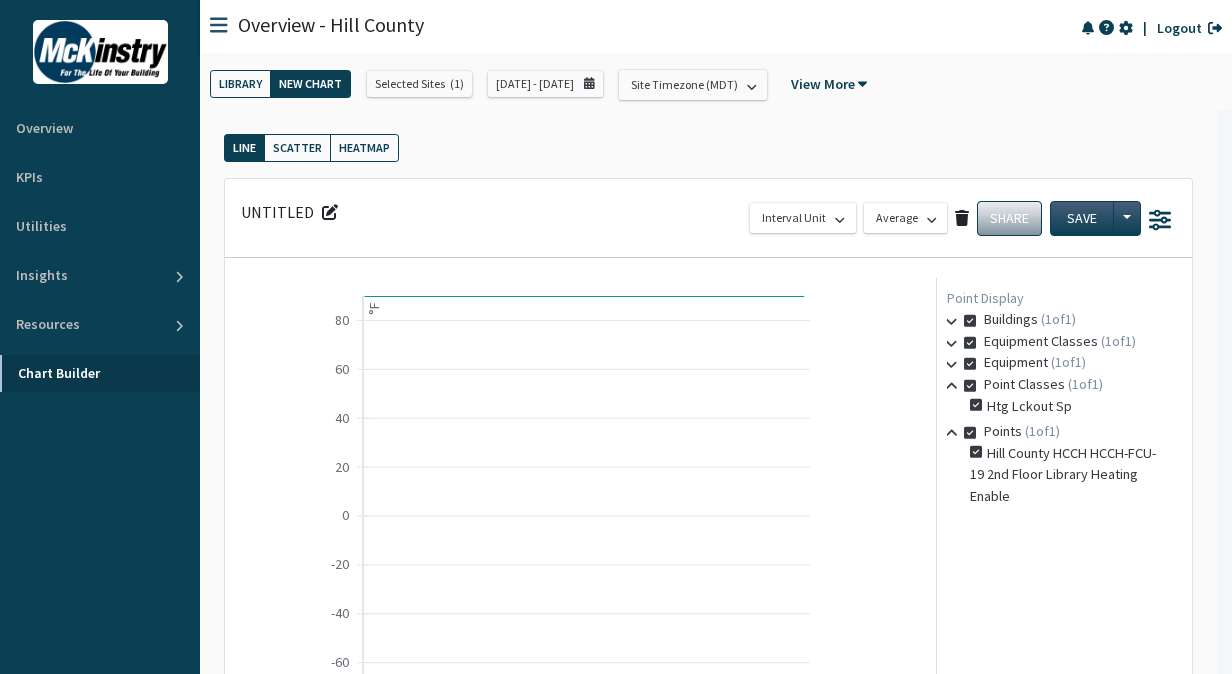 click on "NEW CHART" at bounding box center [310, 84] 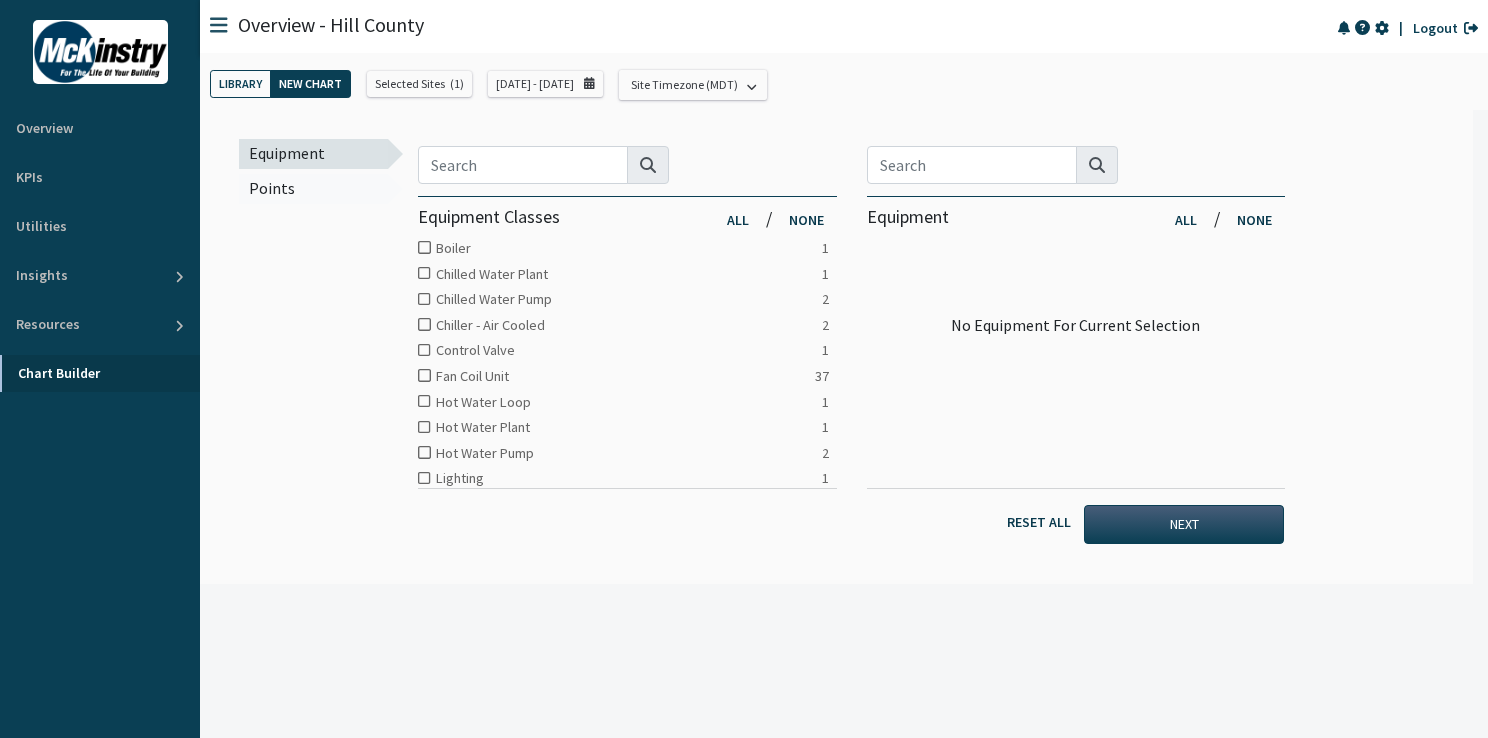 click at bounding box center (424, 247) 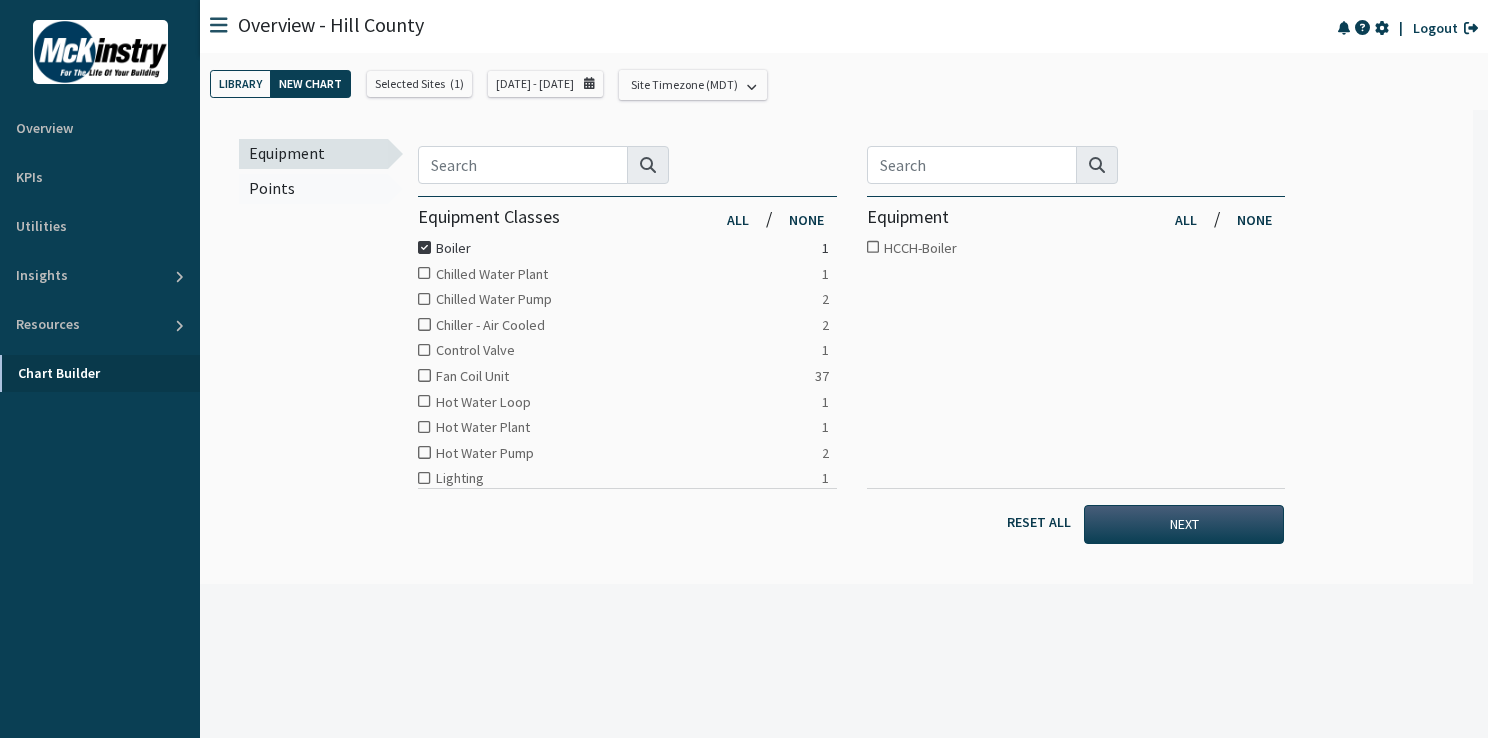 click at bounding box center (424, 273) 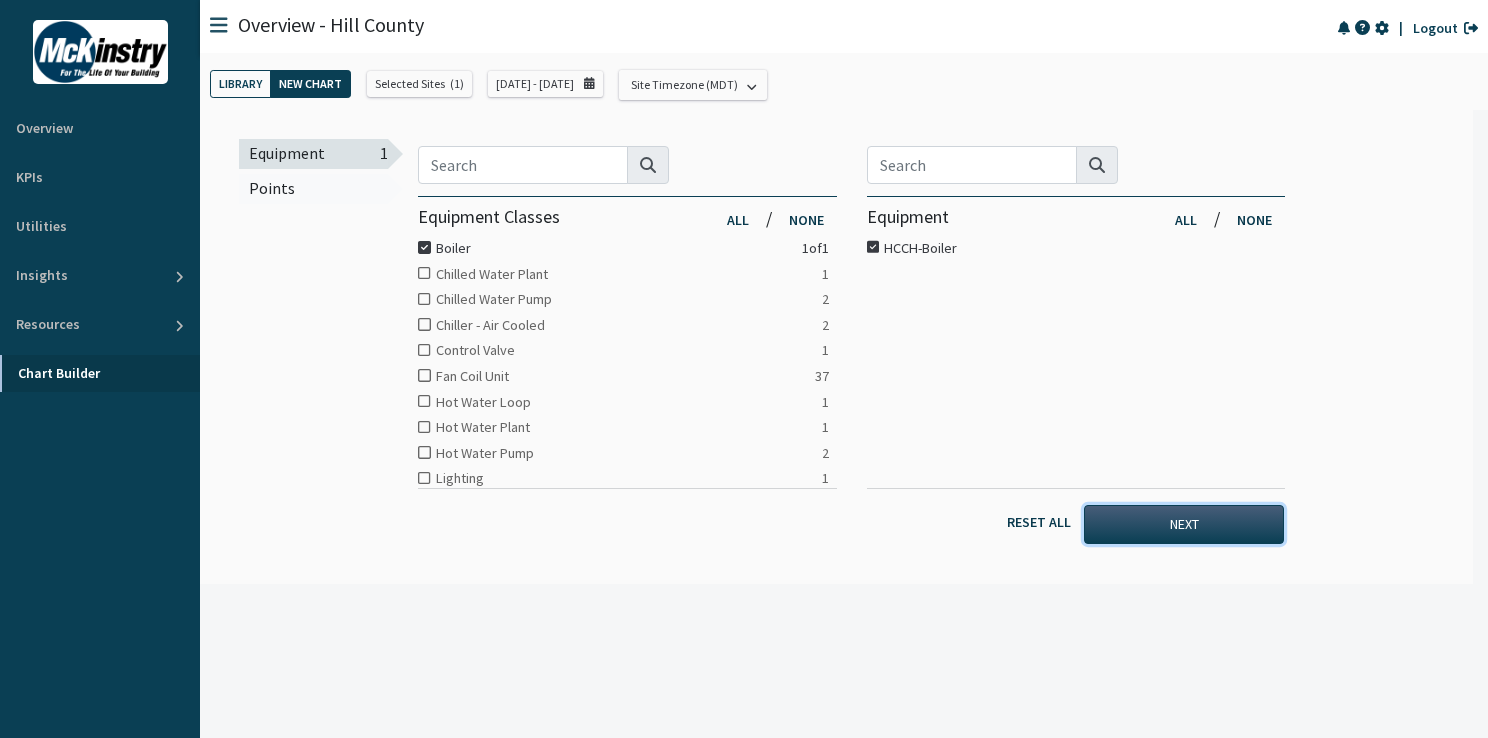 click on "NEXT" at bounding box center [1184, 524] 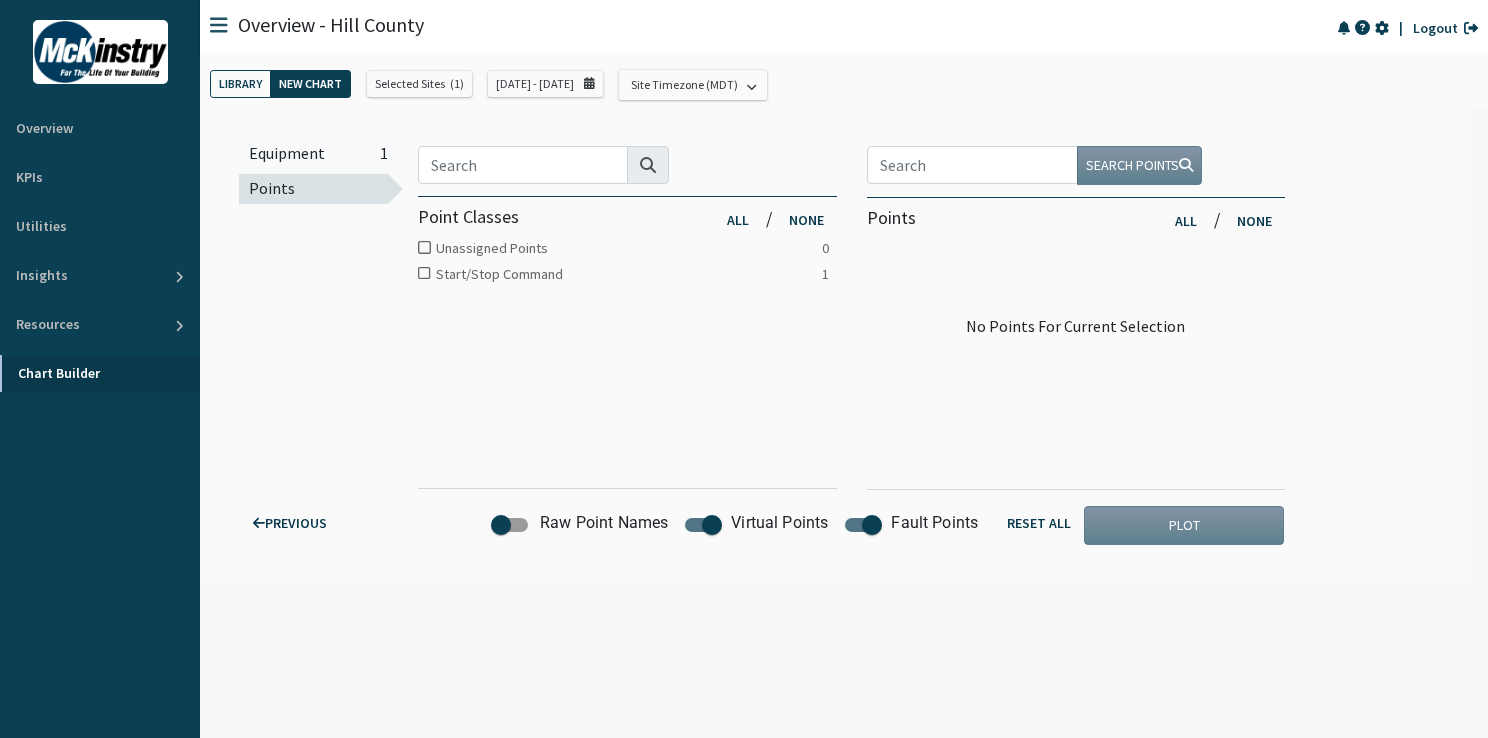 click at bounding box center [424, 247] 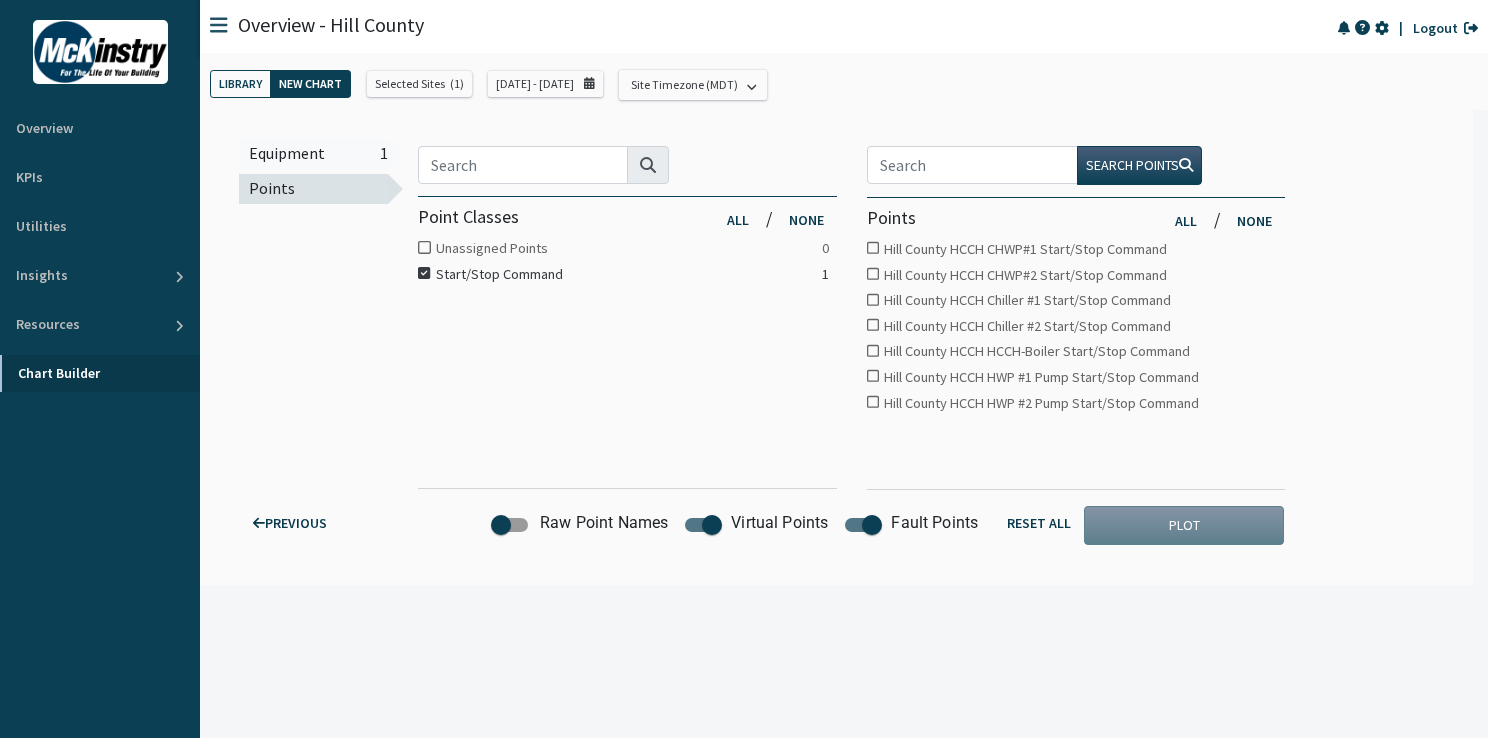 click at bounding box center [424, 247] 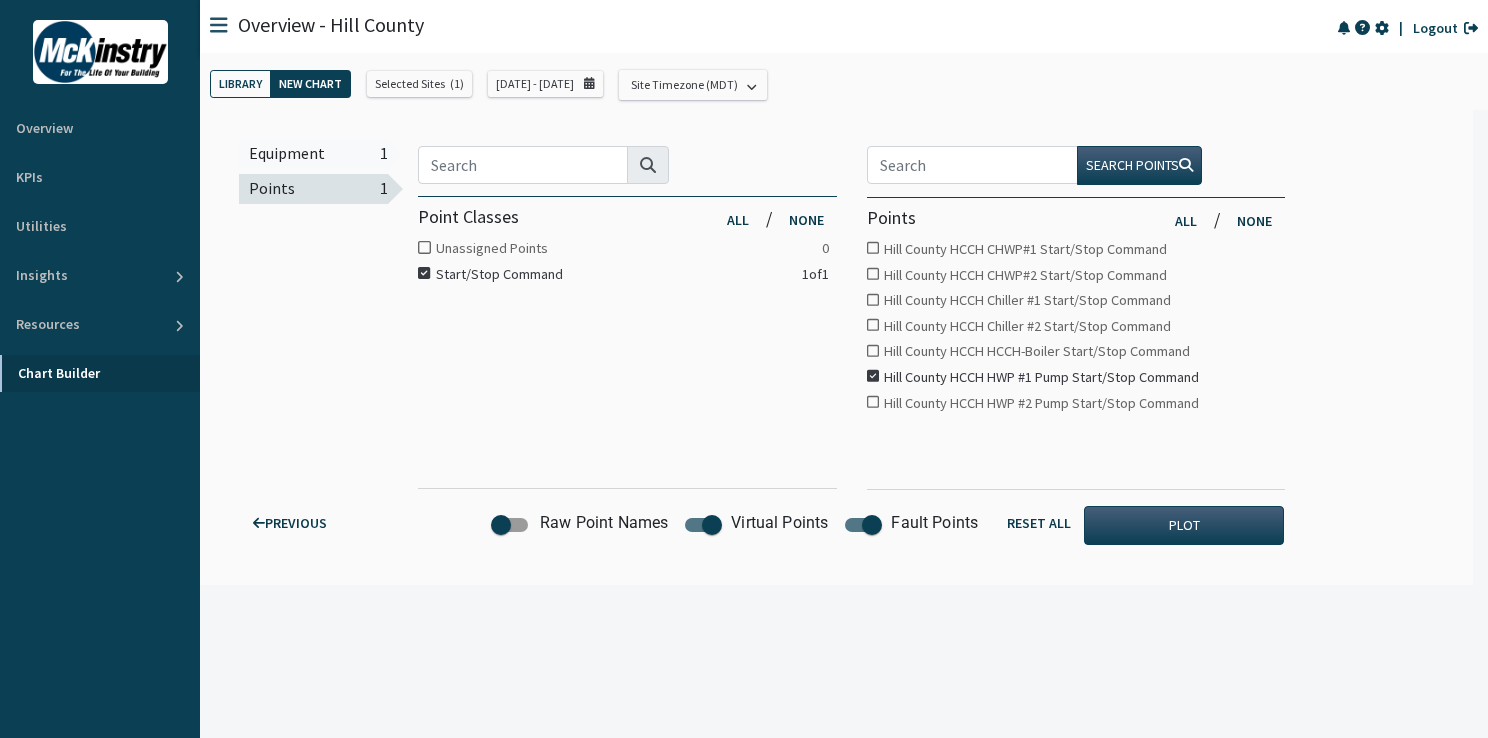 click at bounding box center [424, 247] 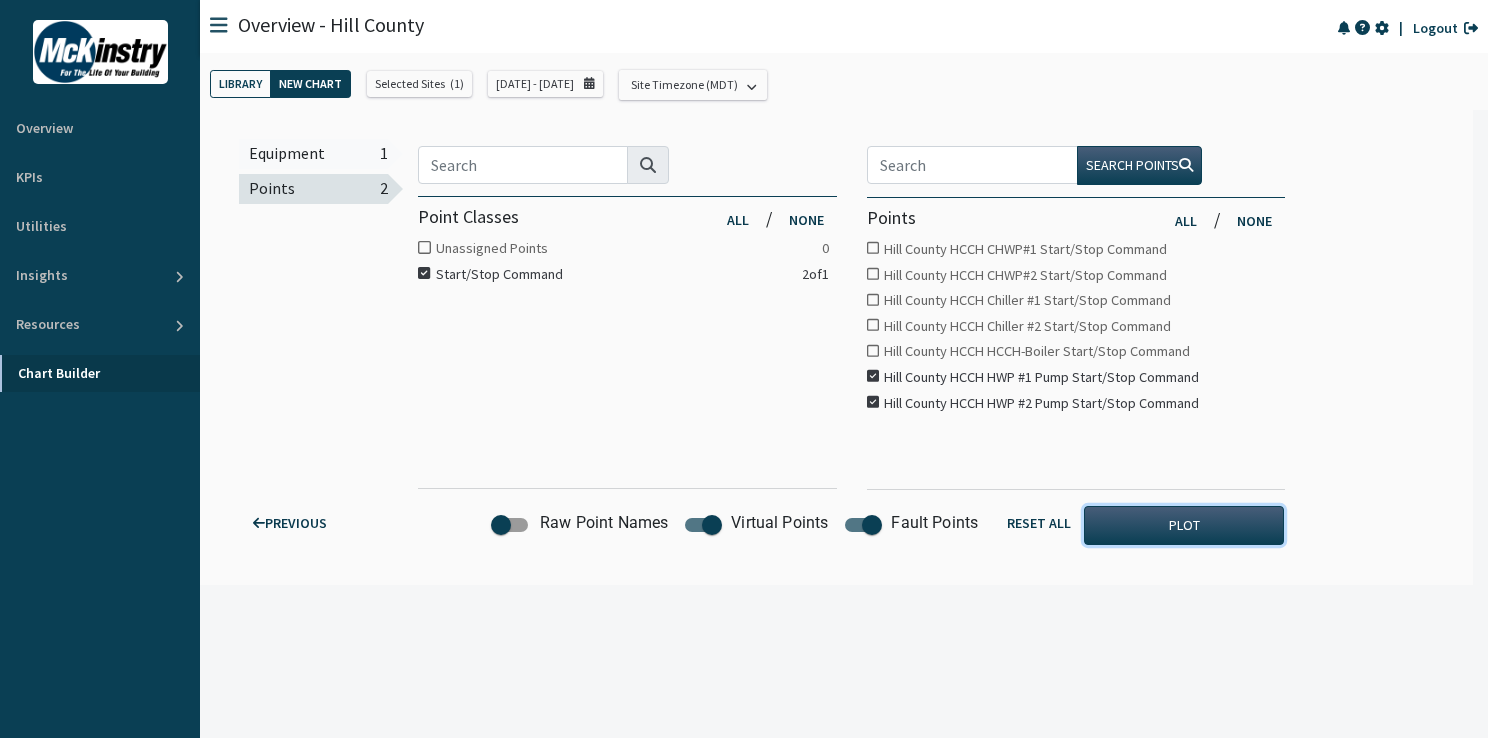 click on "PLOT" at bounding box center [1184, 525] 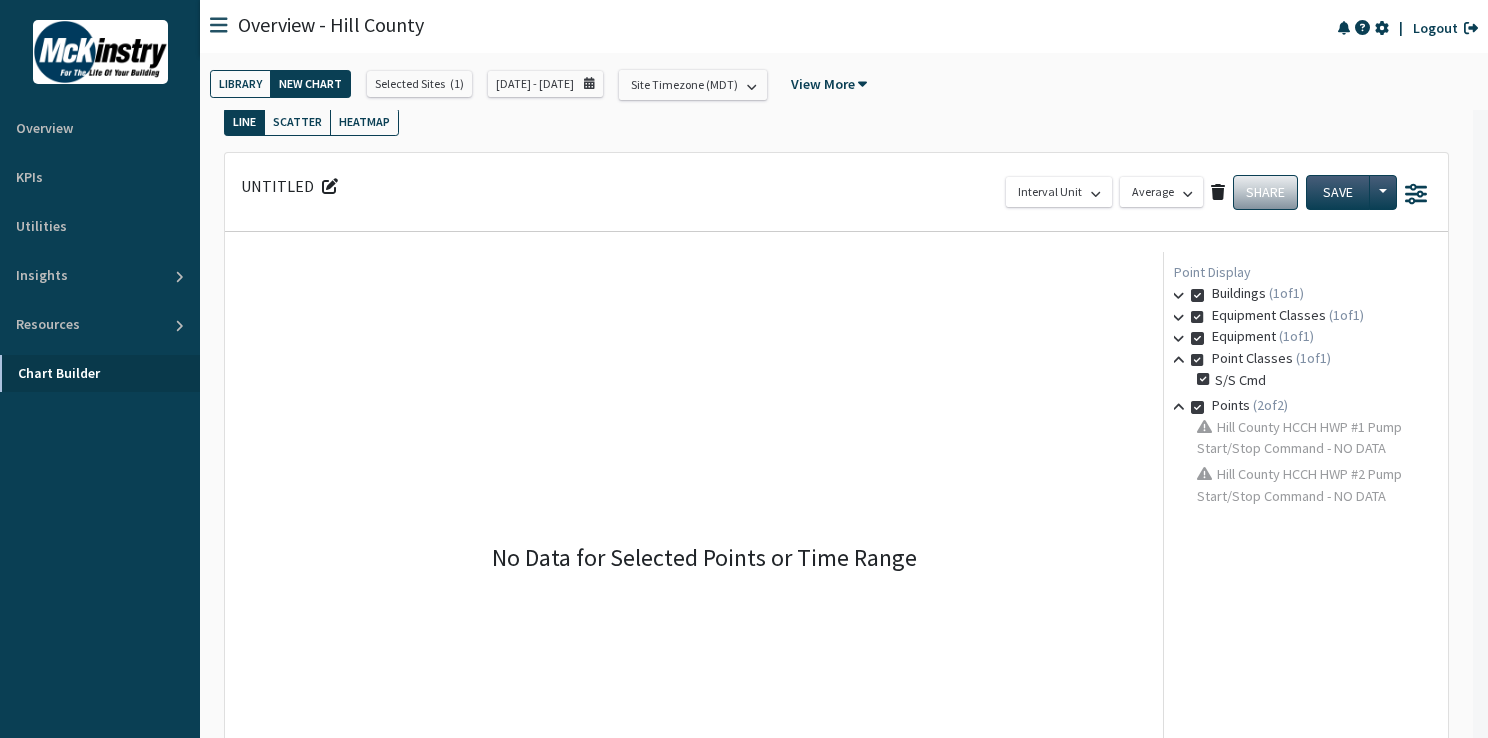 scroll, scrollTop: 0, scrollLeft: 0, axis: both 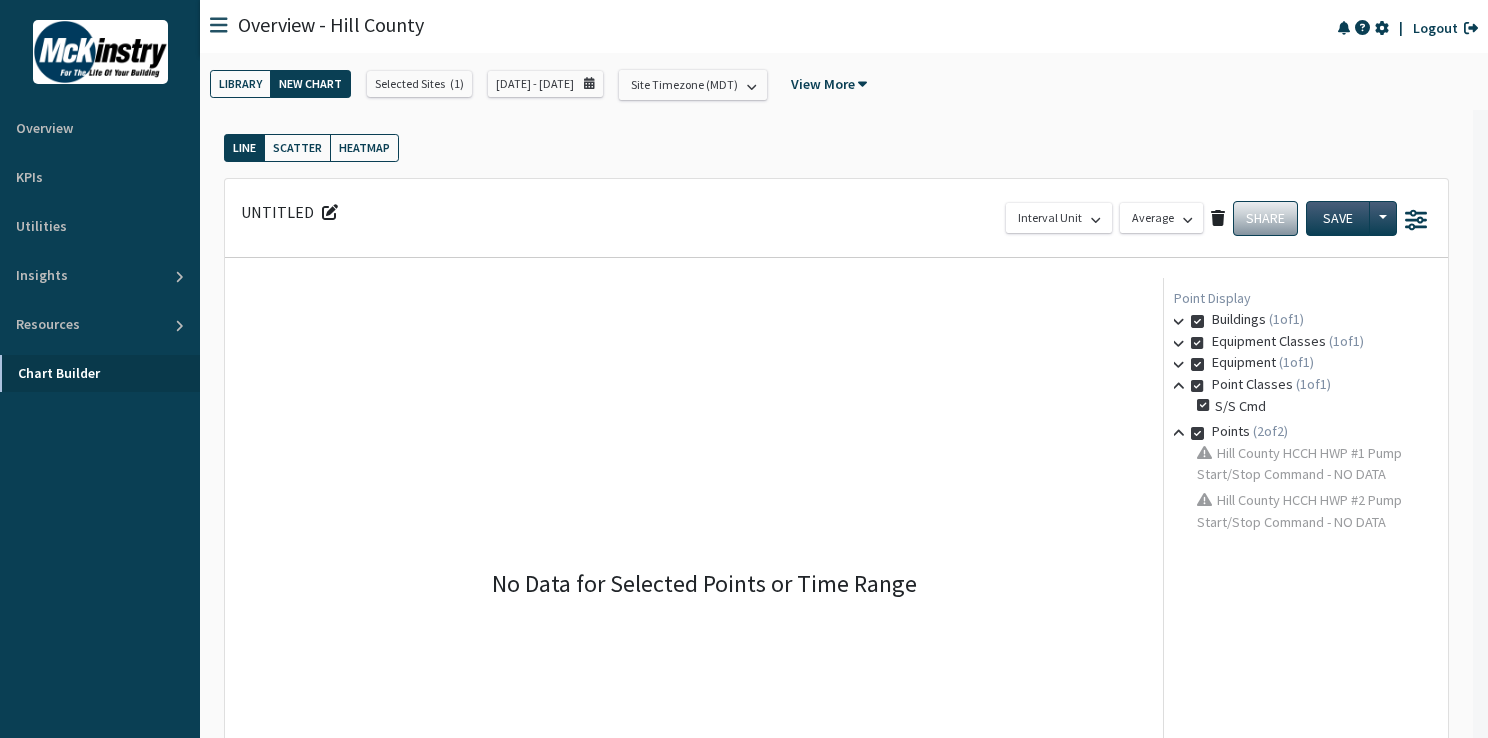 click on "NEW CHART" at bounding box center [310, 84] 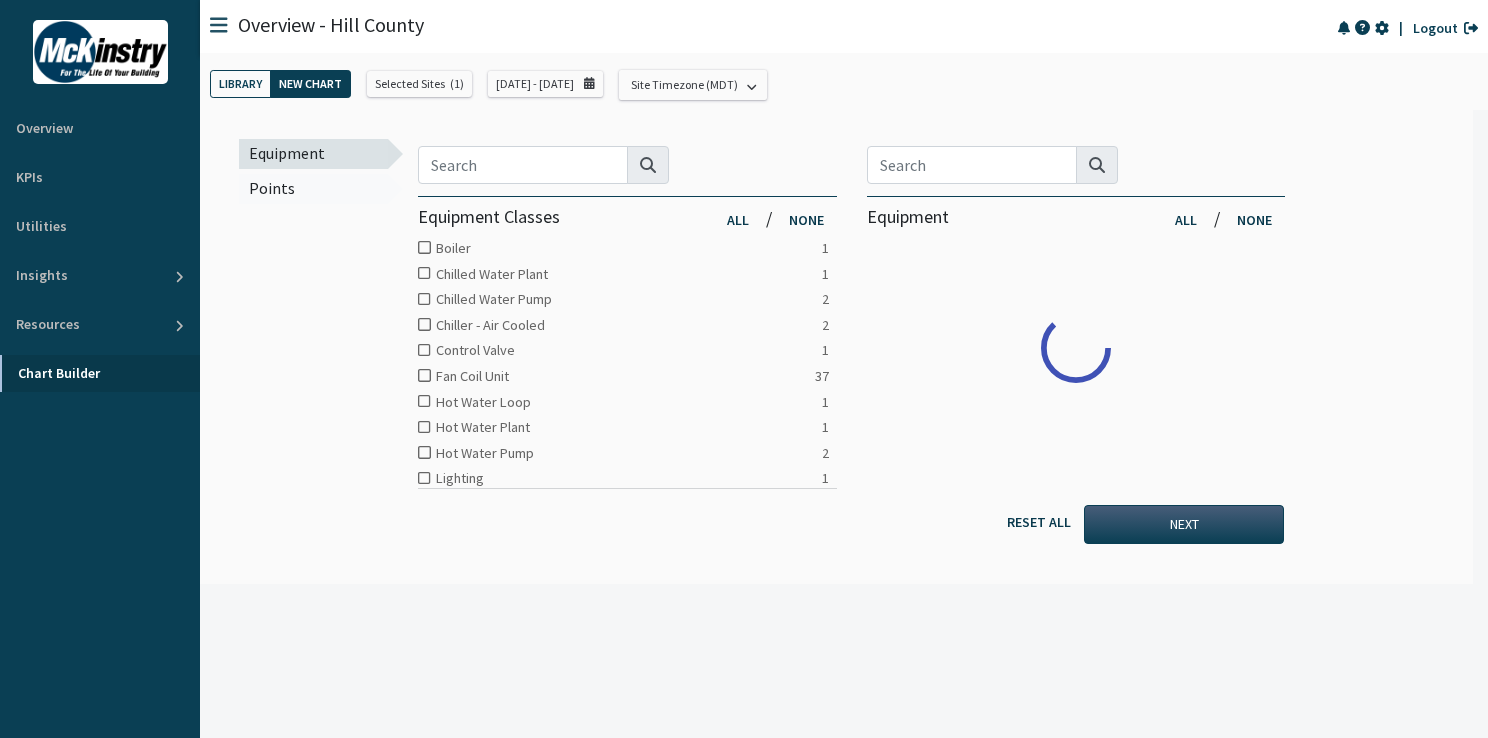 click at bounding box center [424, 247] 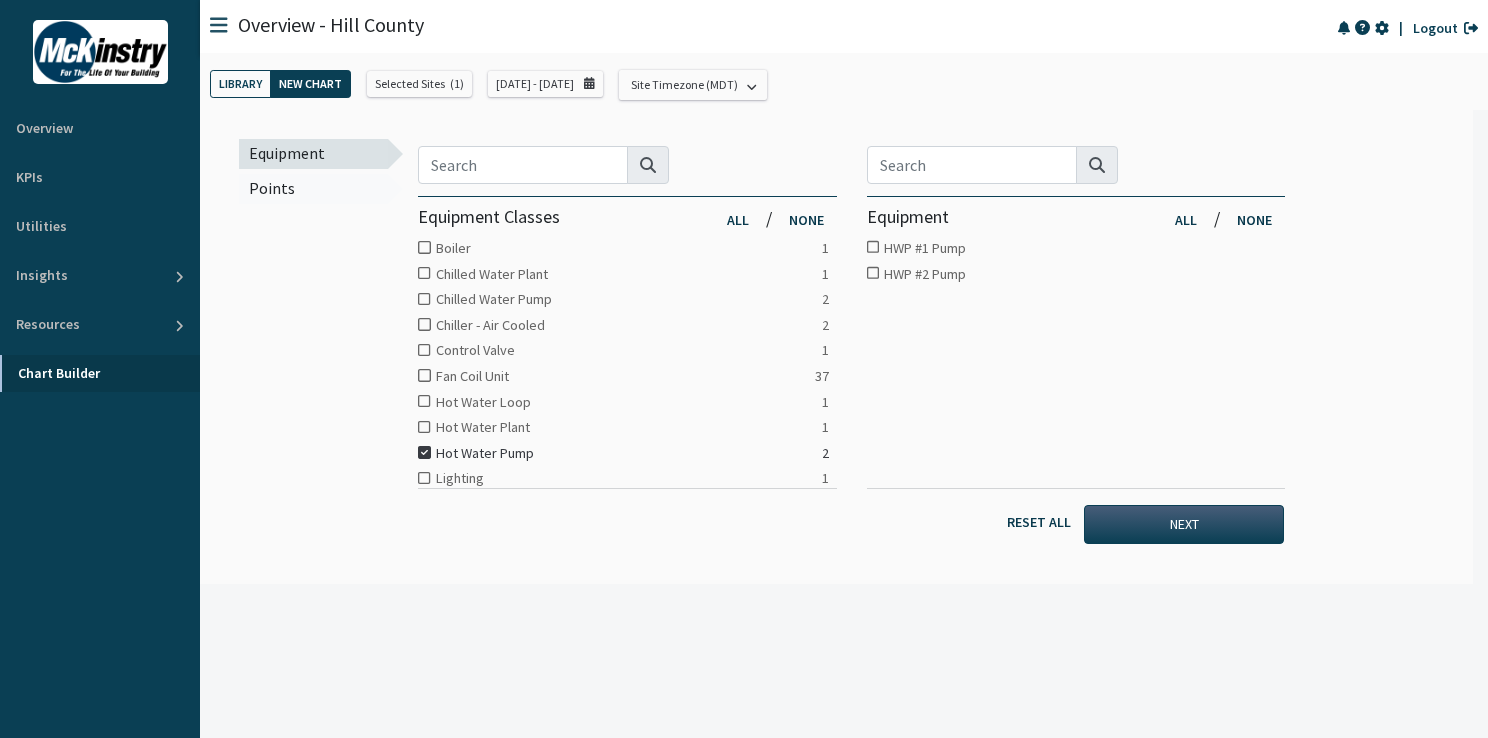 click at bounding box center [424, 452] 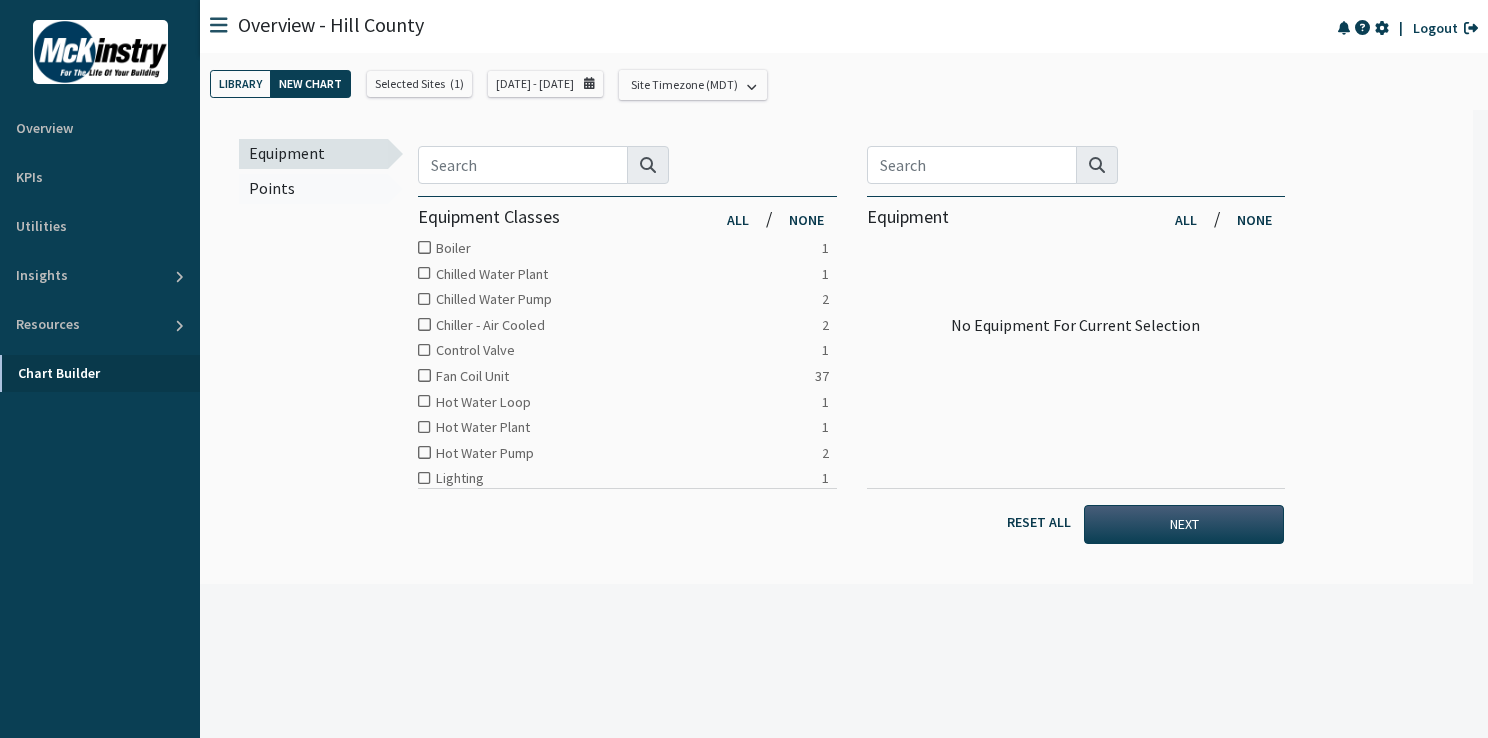 click at bounding box center (424, 247) 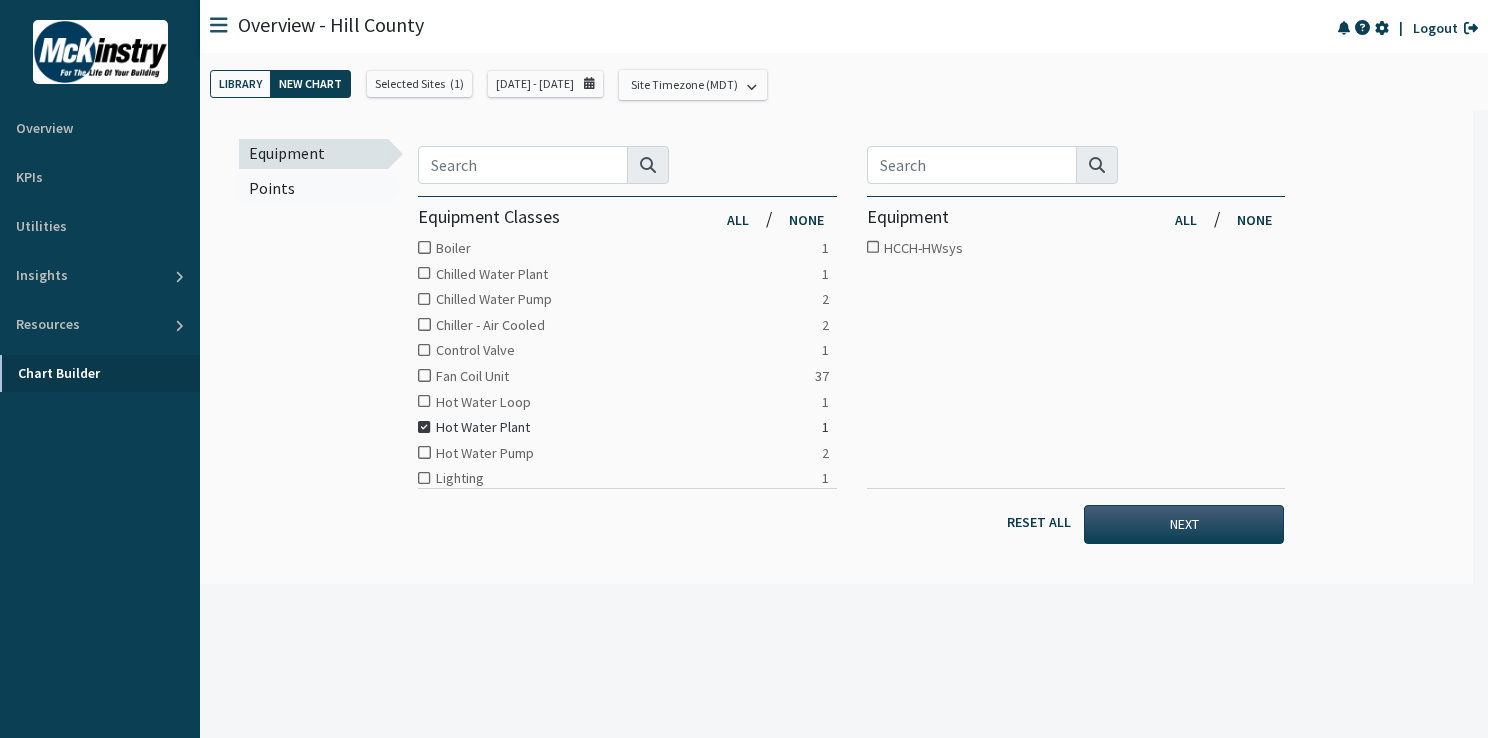 click at bounding box center [424, 247] 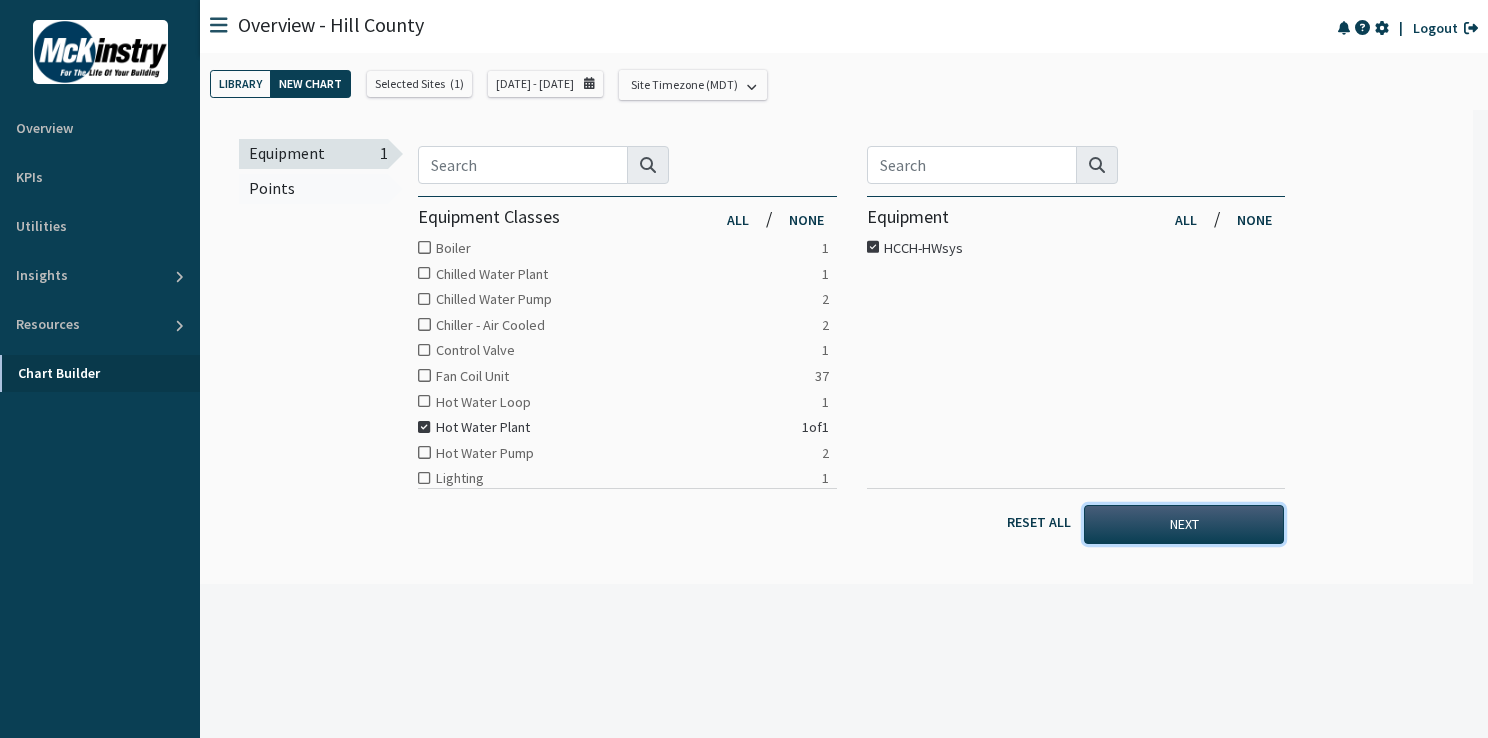 click on "NEXT" at bounding box center (1184, 524) 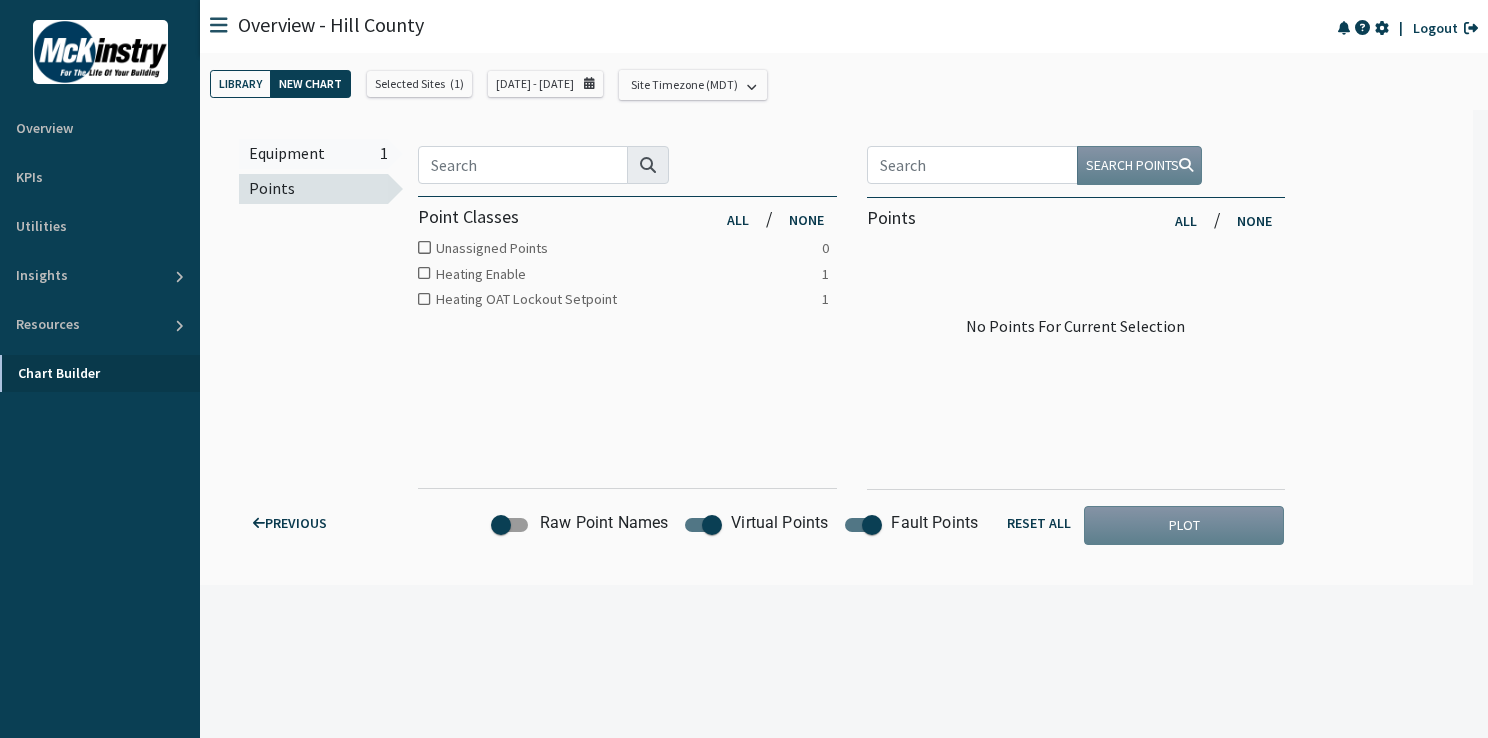 click at bounding box center (424, 247) 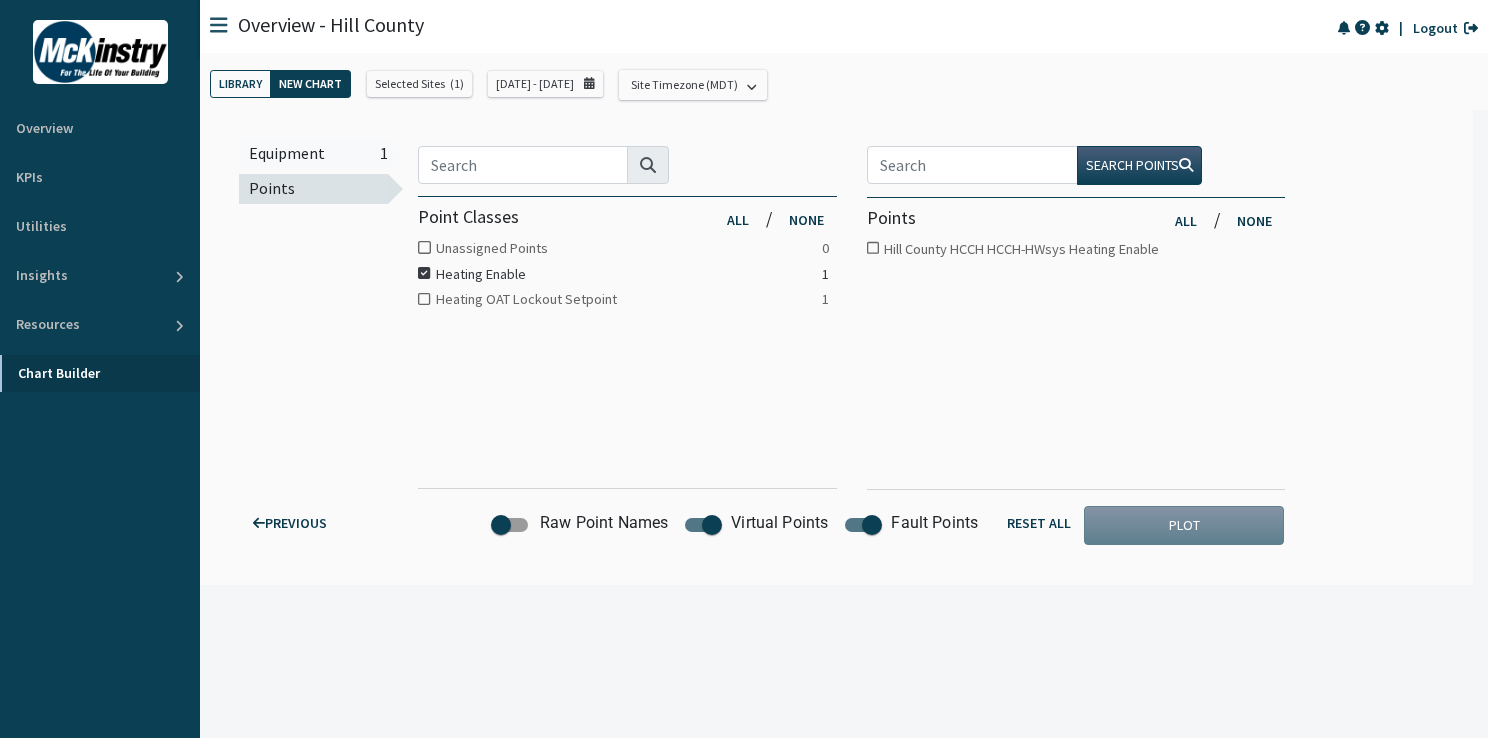 click at bounding box center [424, 273] 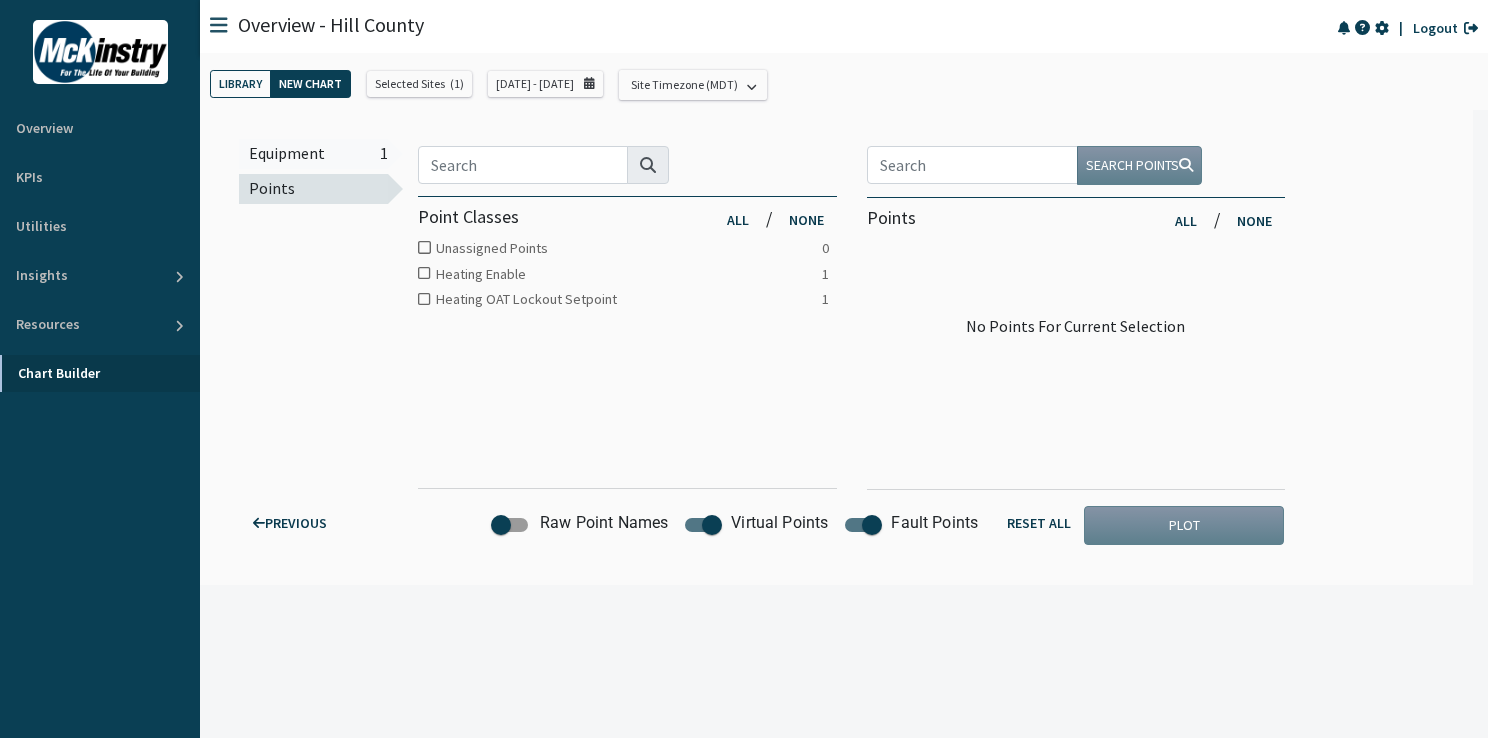 click on "NEW CHART" at bounding box center [310, 84] 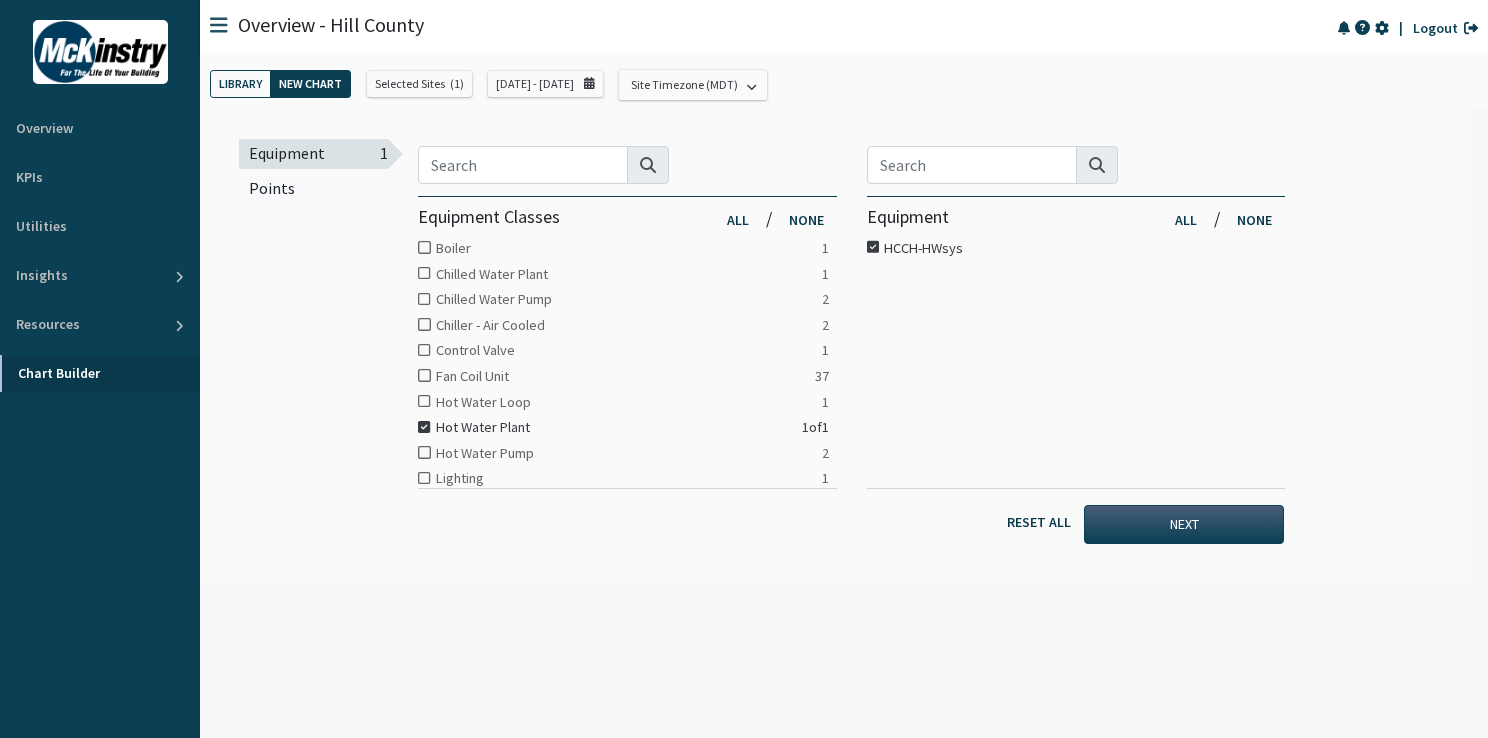click at bounding box center [424, 247] 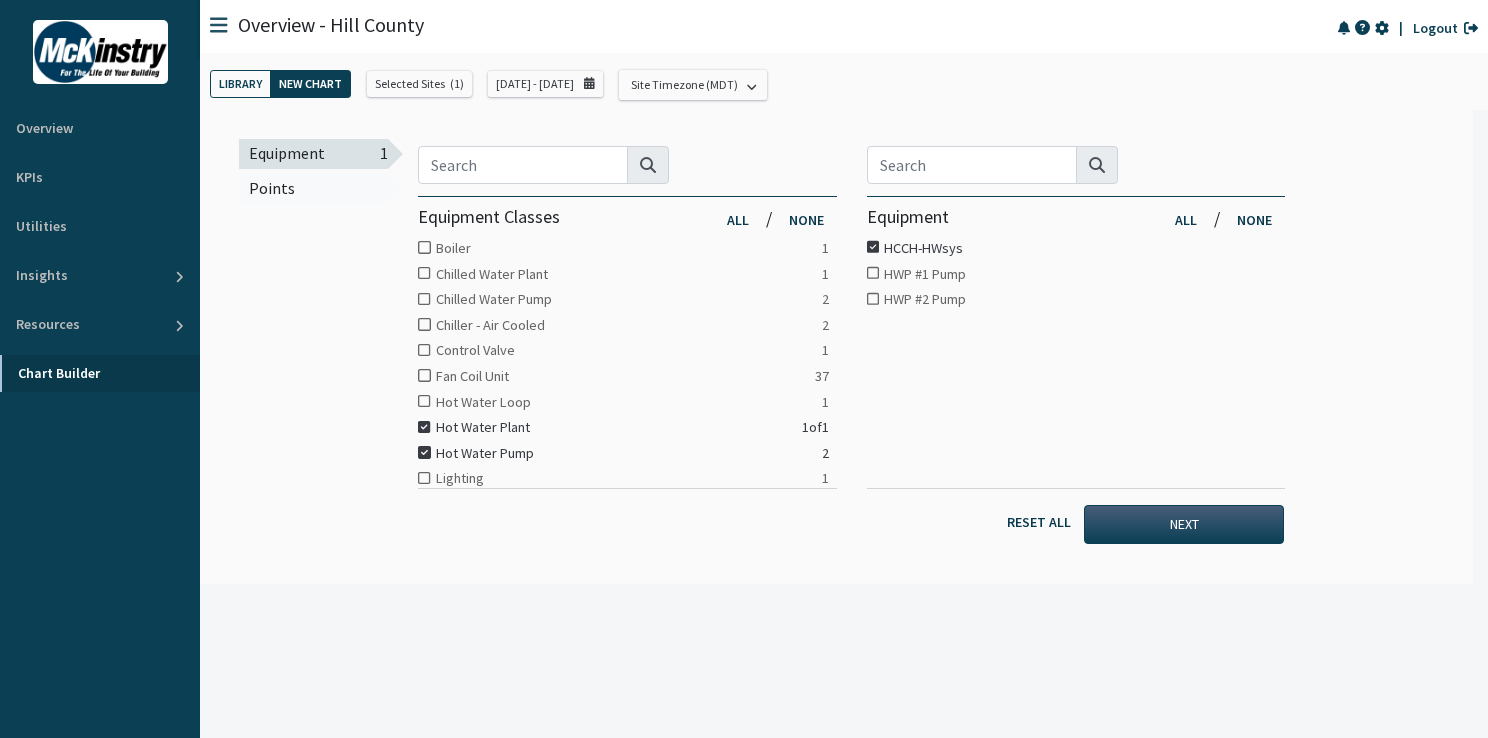 click at bounding box center [424, 427] 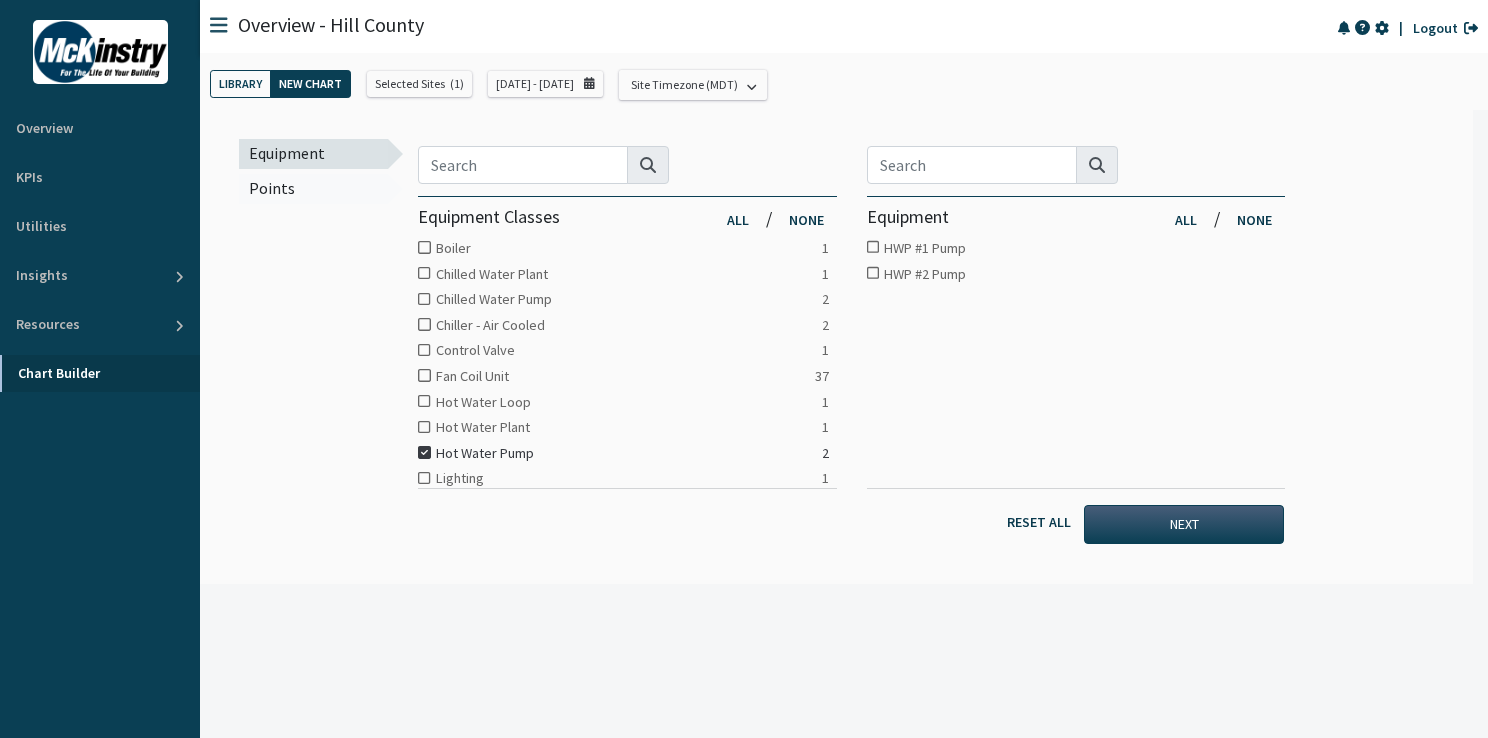 click at bounding box center [424, 247] 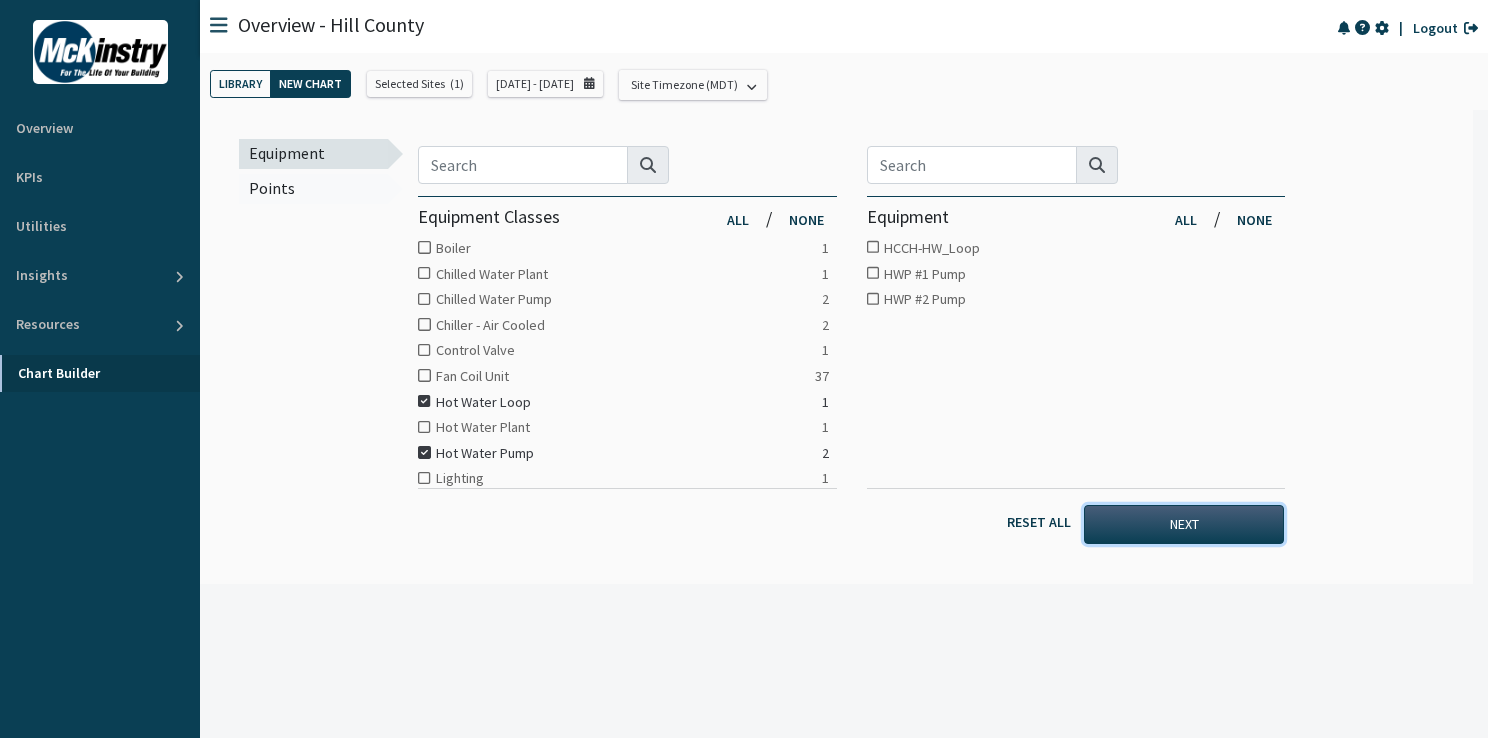click on "NEXT" at bounding box center (1184, 524) 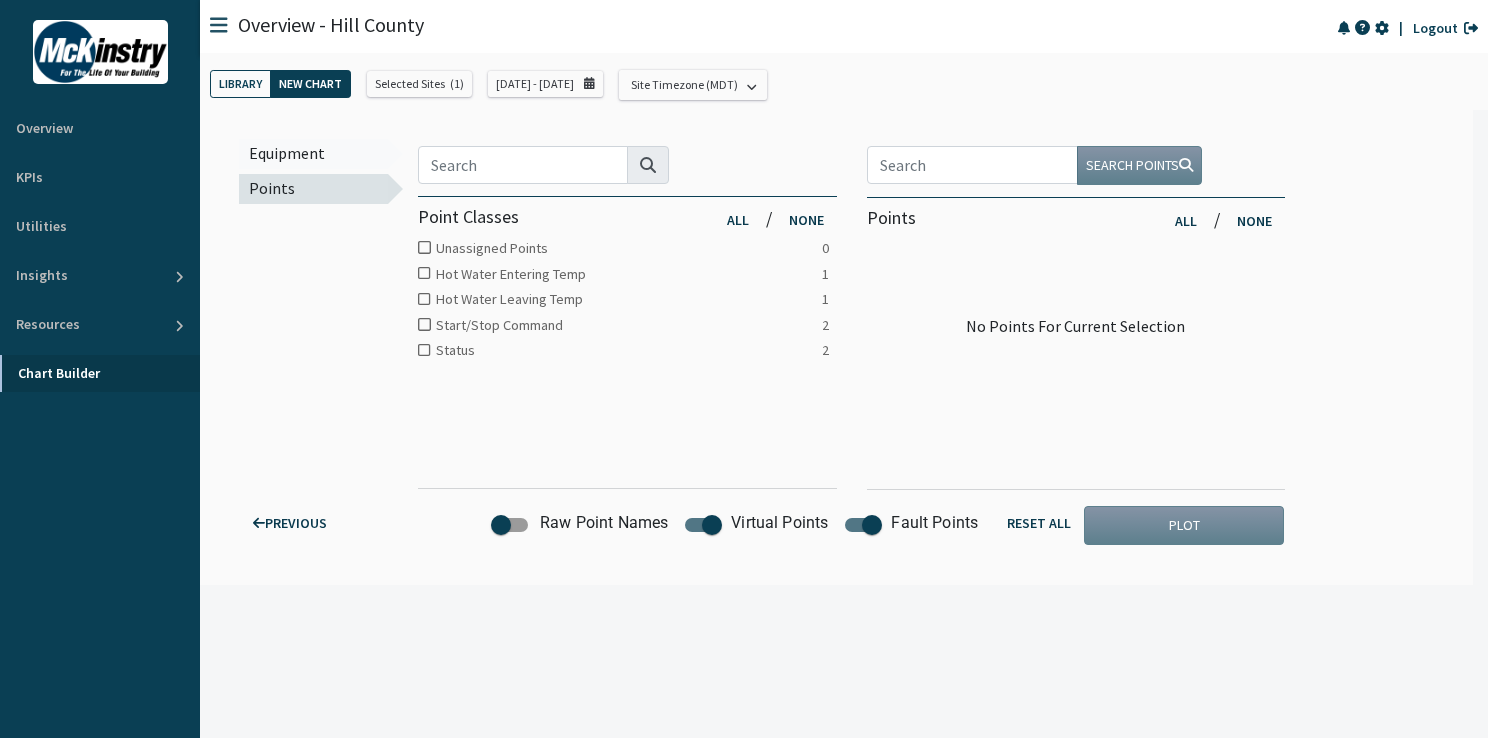 click at bounding box center [424, 247] 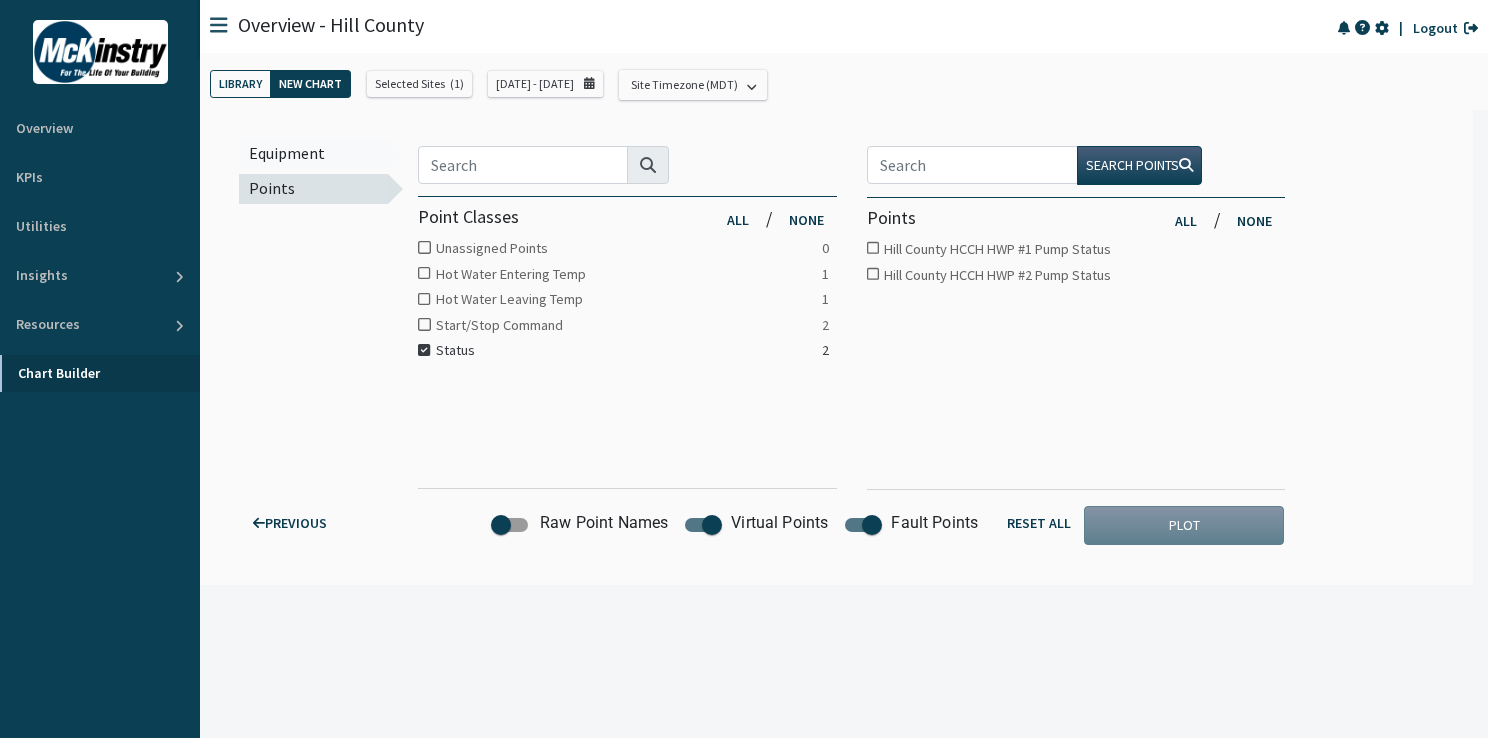 click at bounding box center (424, 247) 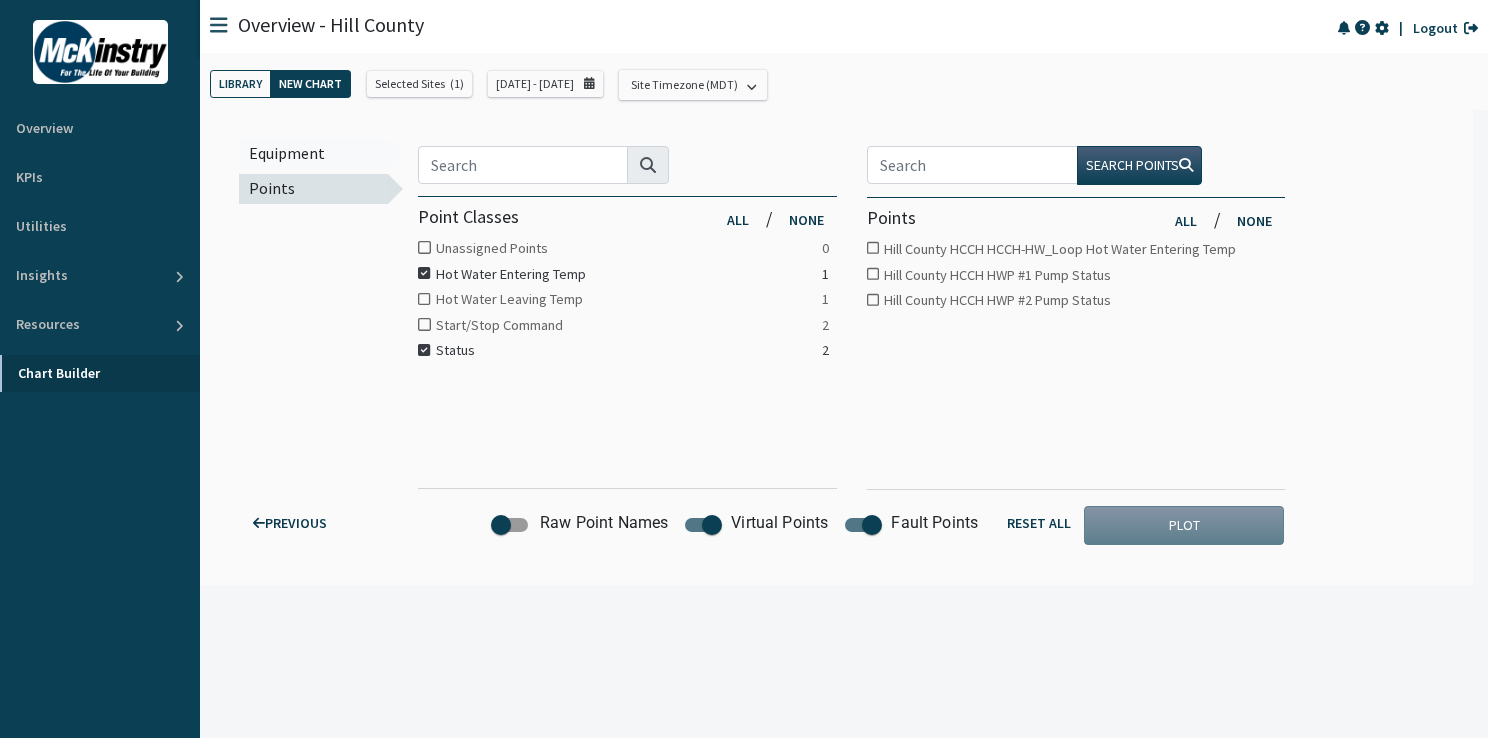 click at bounding box center (424, 247) 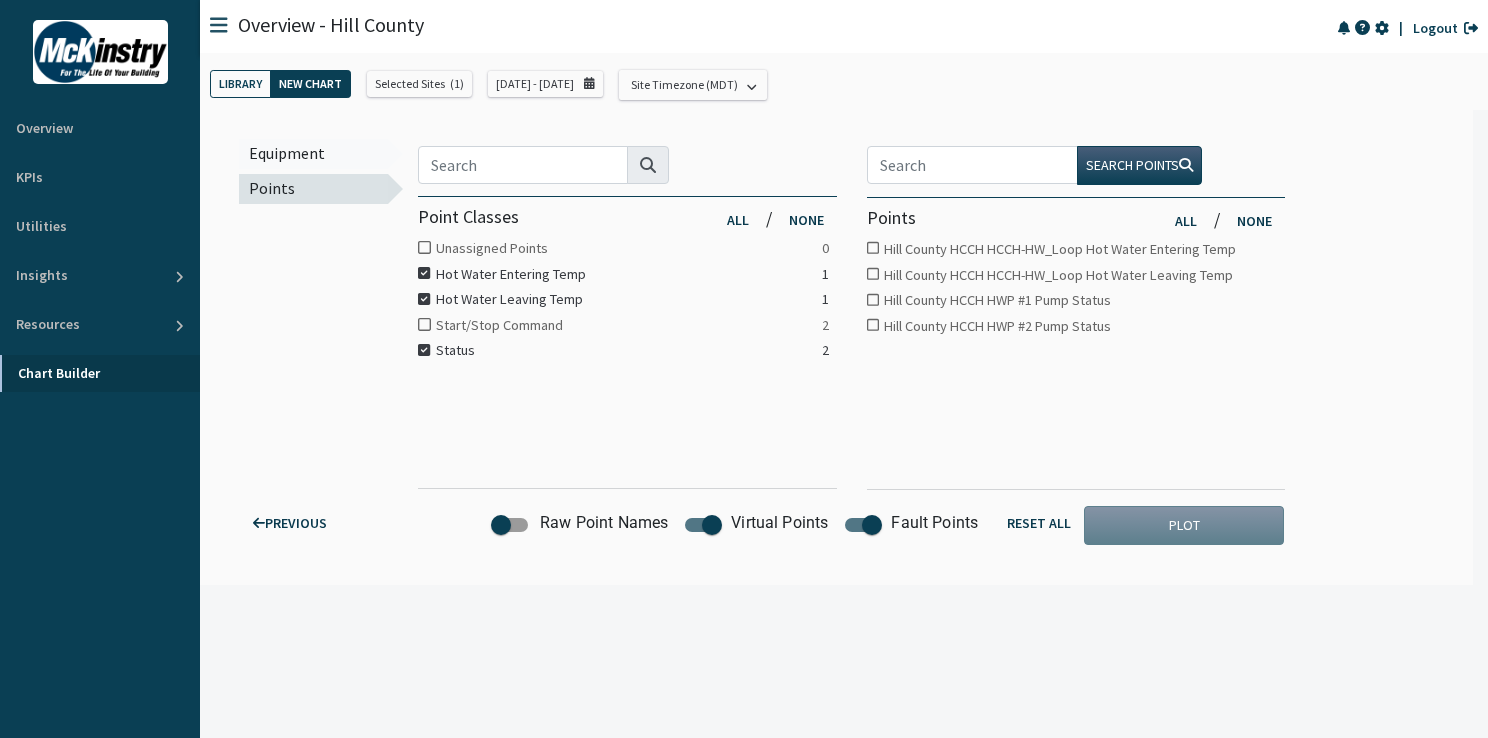click at bounding box center (424, 247) 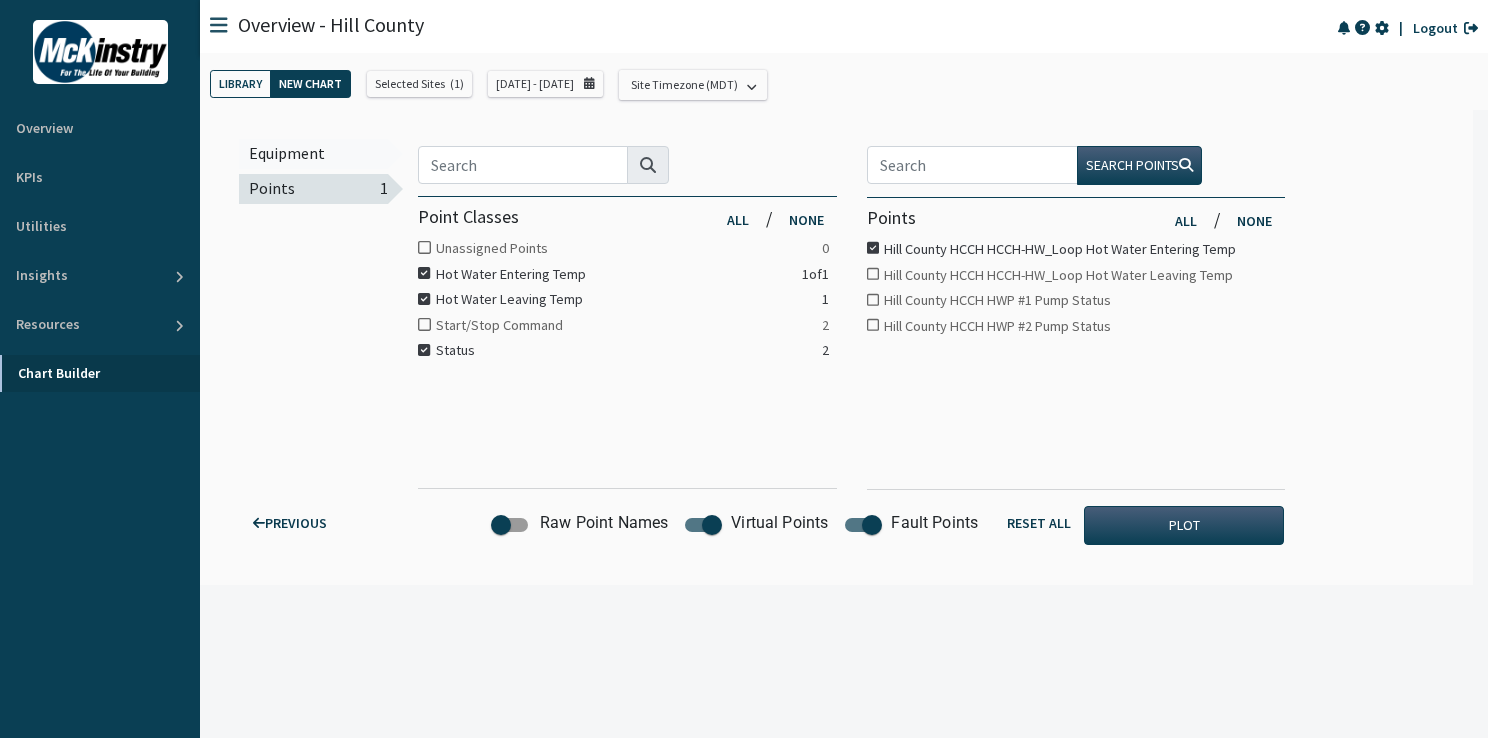 click at bounding box center (424, 247) 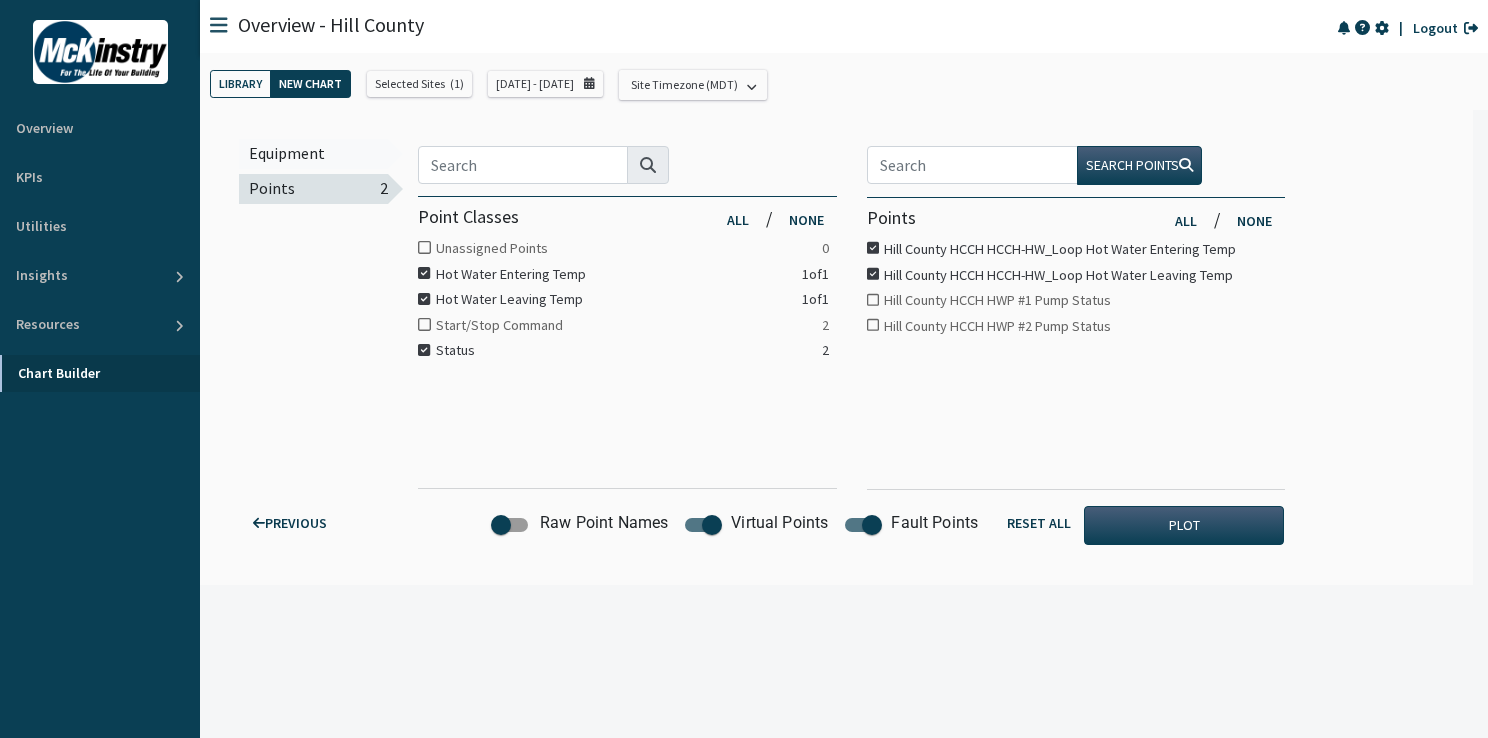 drag, startPoint x: 874, startPoint y: 299, endPoint x: 869, endPoint y: 320, distance: 21.587032 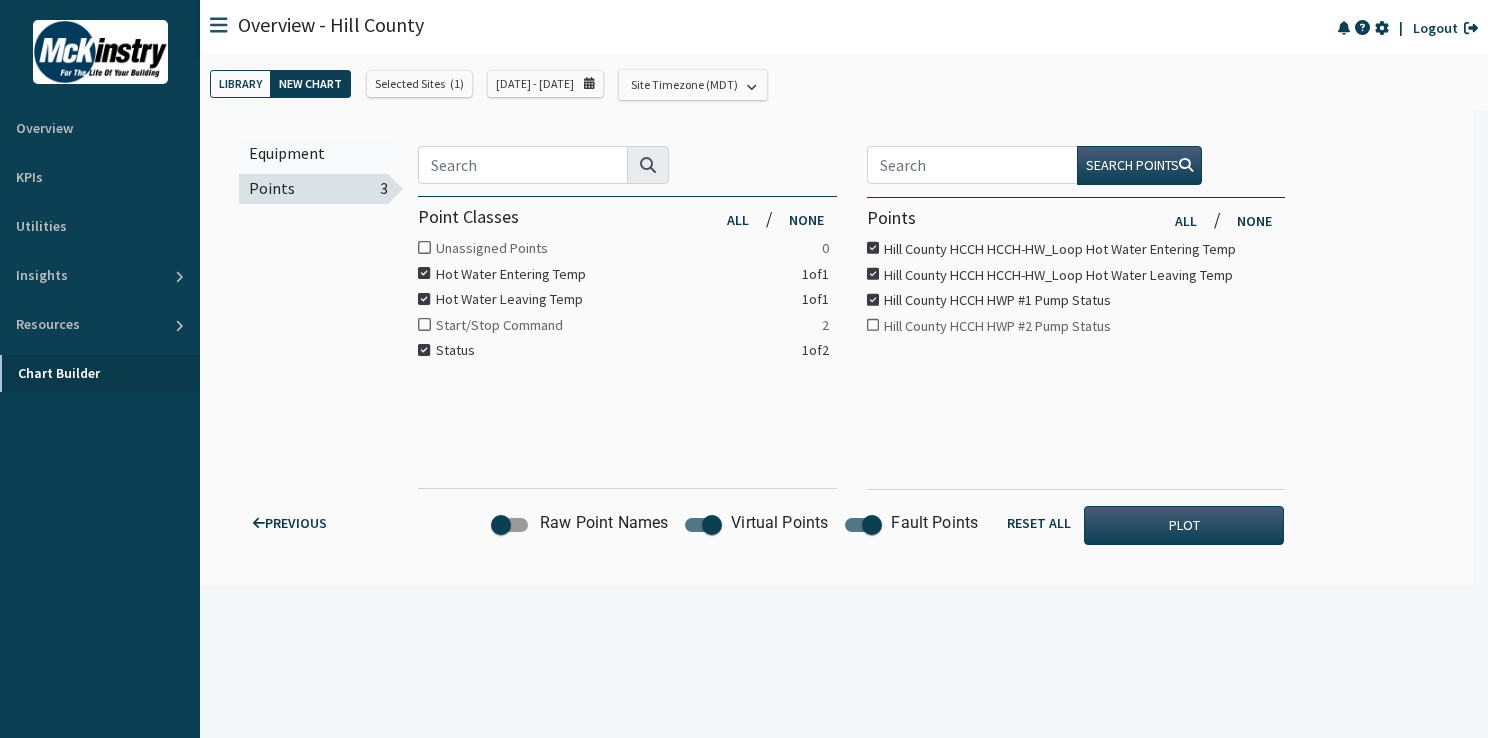 click at bounding box center (424, 247) 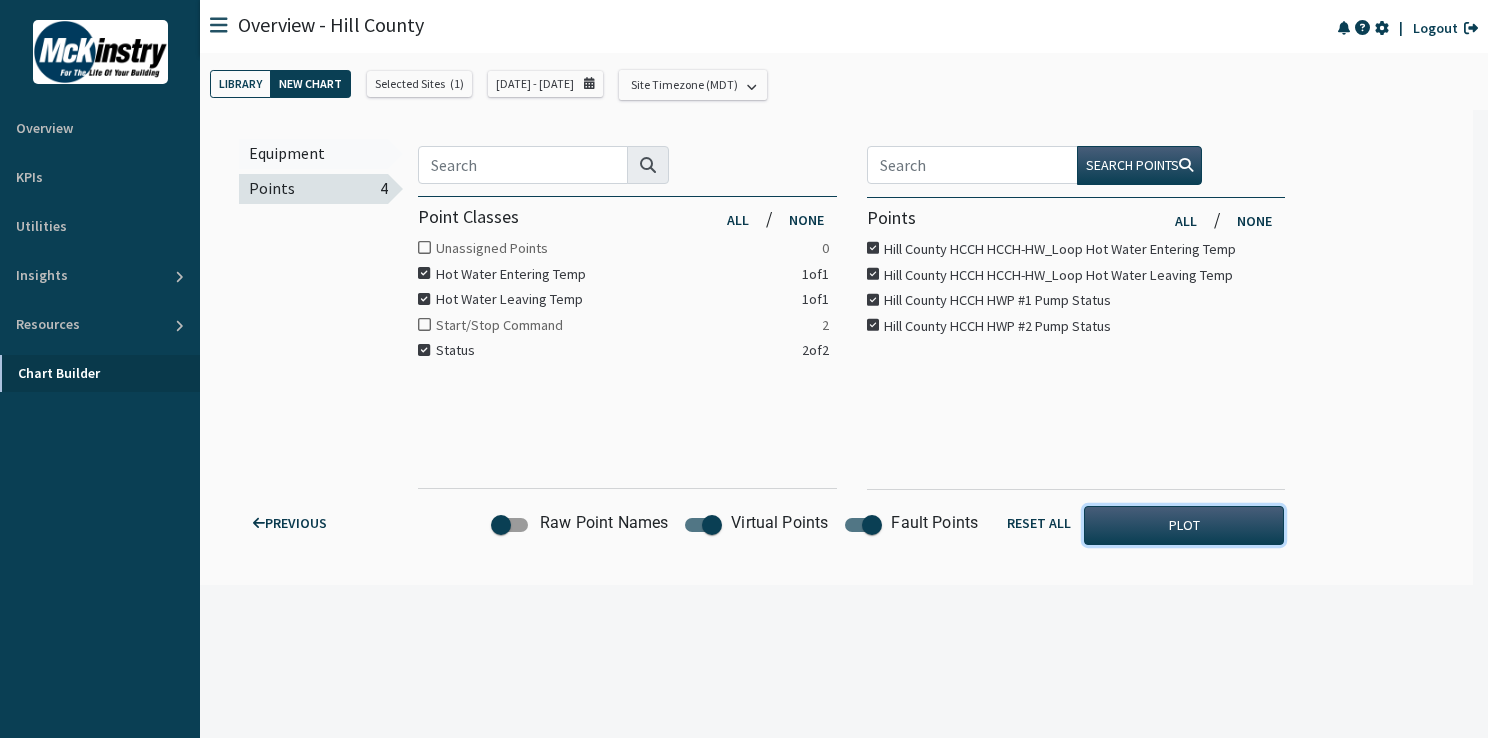 click on "PLOT" at bounding box center [1184, 525] 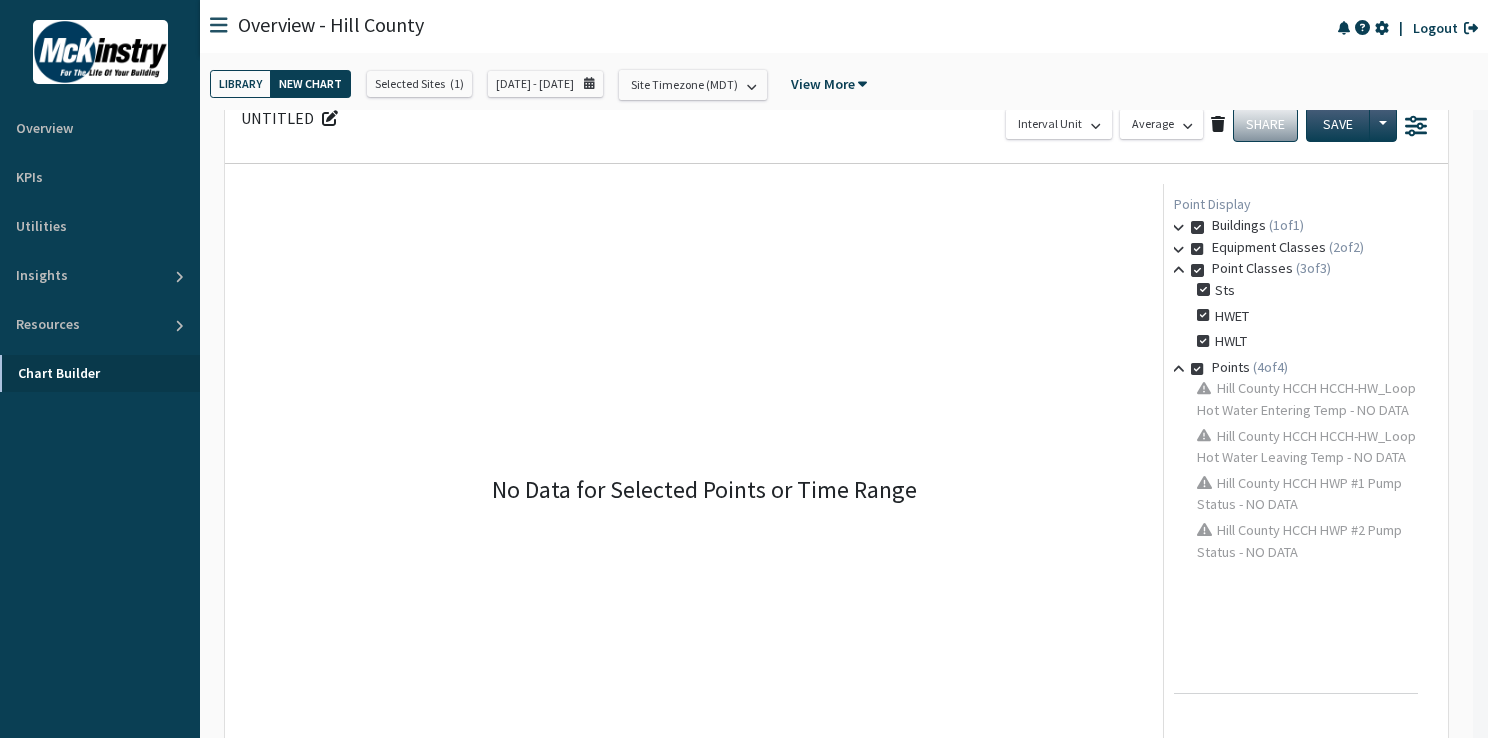 scroll, scrollTop: 0, scrollLeft: 0, axis: both 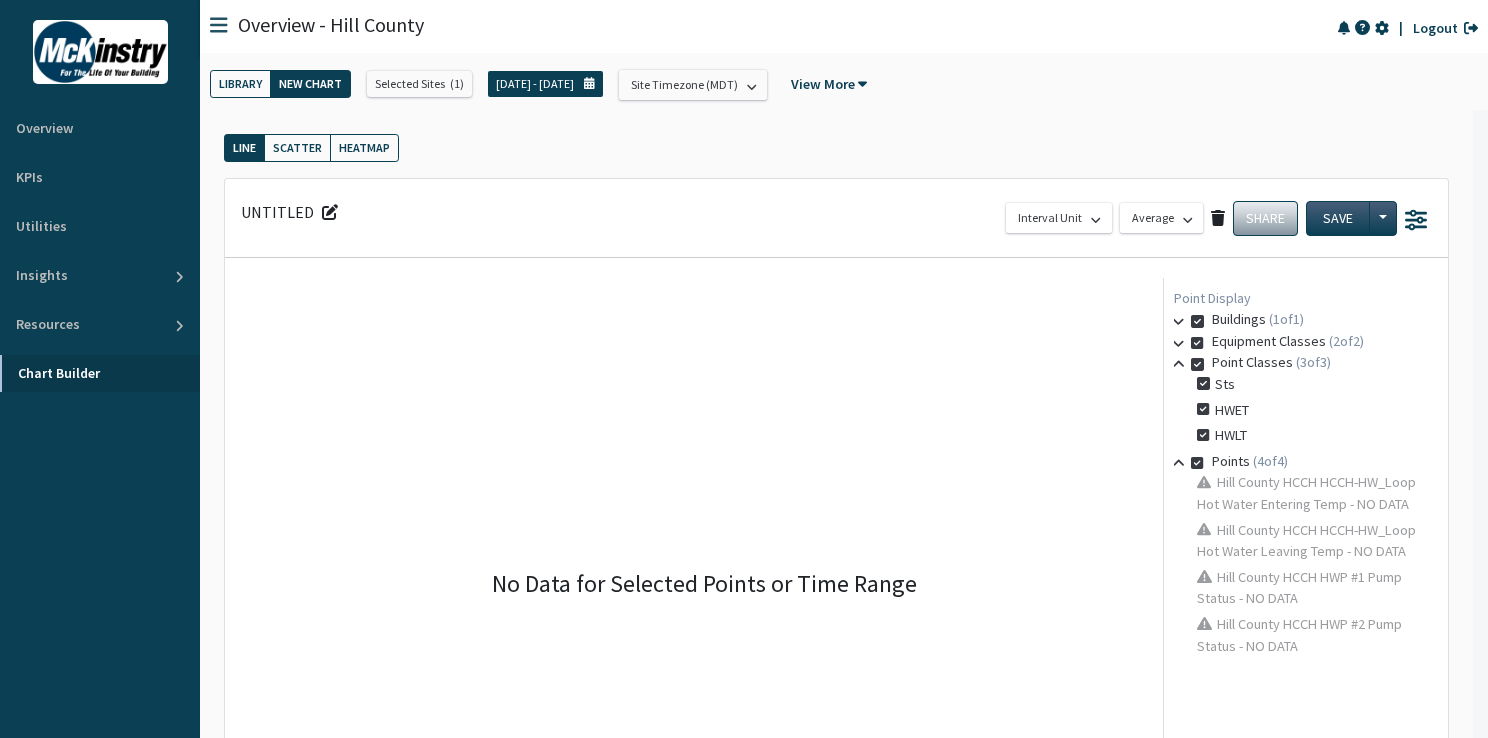 click on "[DATE] - [DATE]" at bounding box center (535, 84) 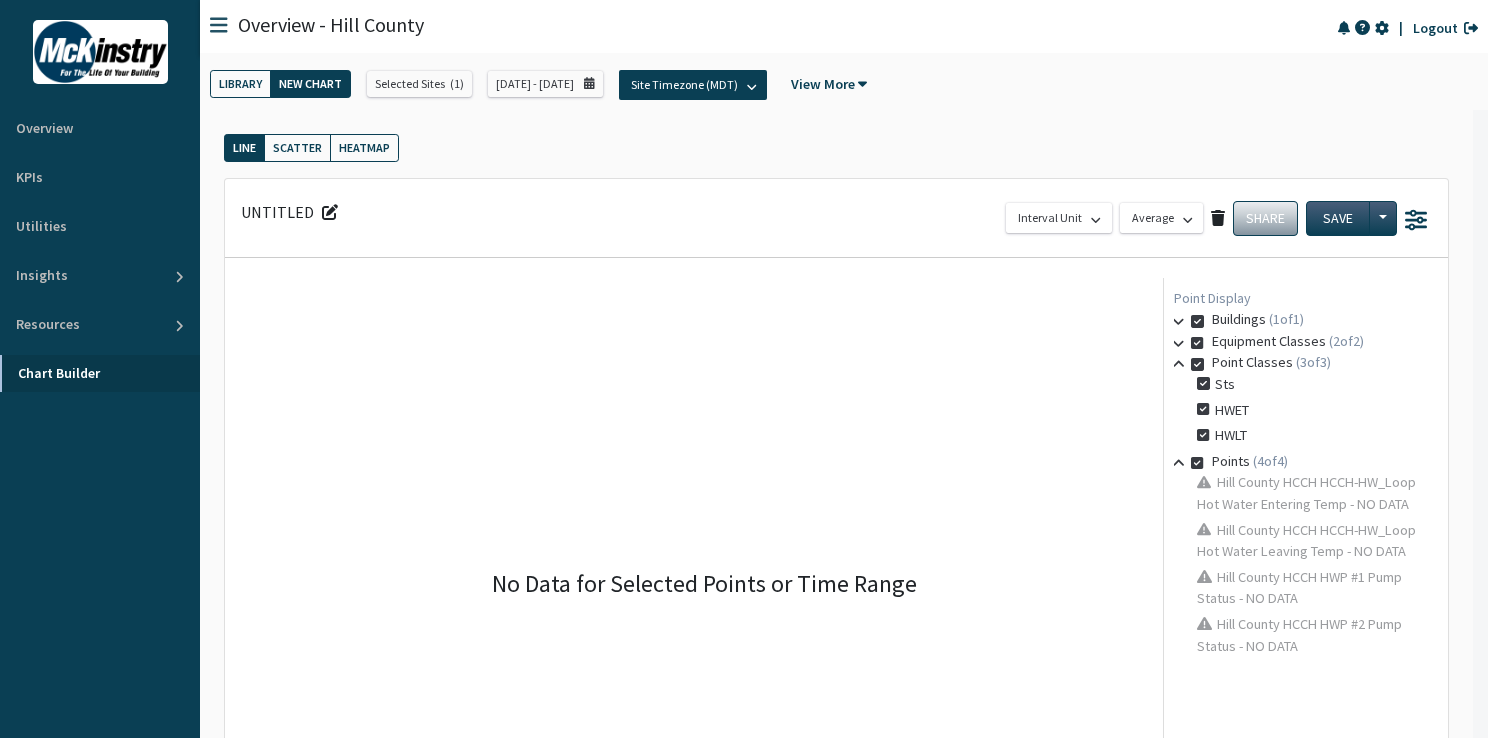 click on "Site Timezone (MDT)" at bounding box center [693, 85] 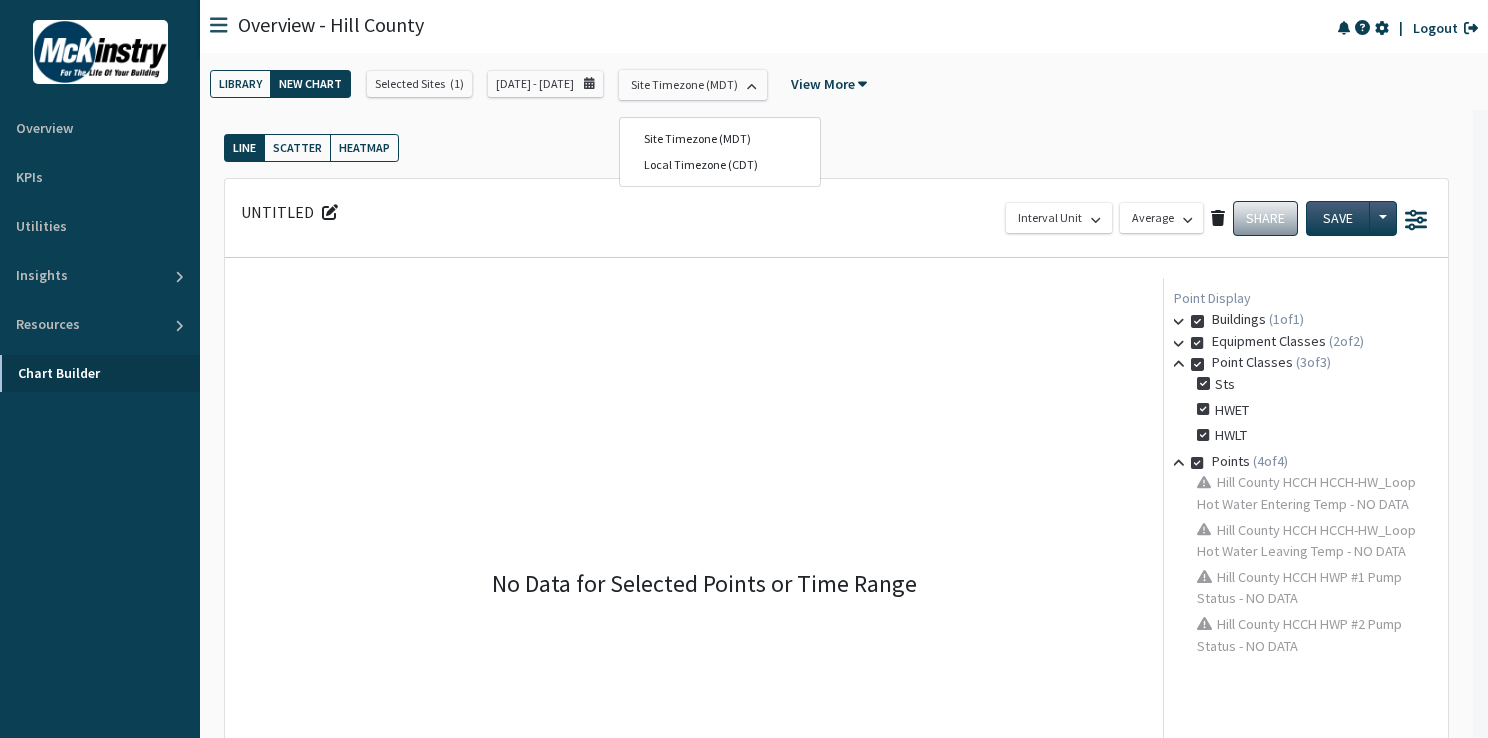 click on "LIBRARY NEW CHART Selected Sites   ( 1 ) [DATE] - [DATE] Site Timezone (MDT) Site Timezone (MDT) Local Timezone (CDT) View More" at bounding box center (844, 87) 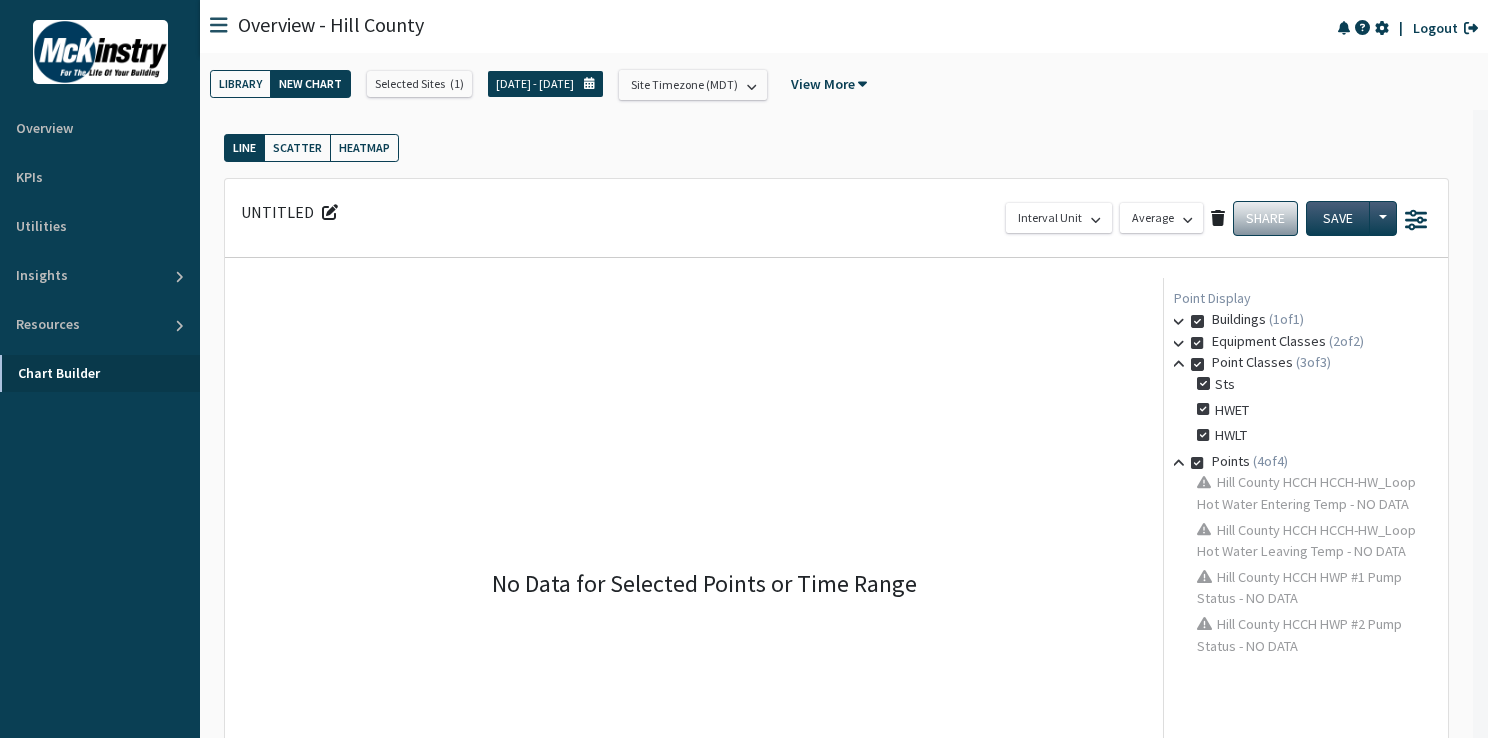 click on "[DATE] - [DATE]" at bounding box center [535, 84] 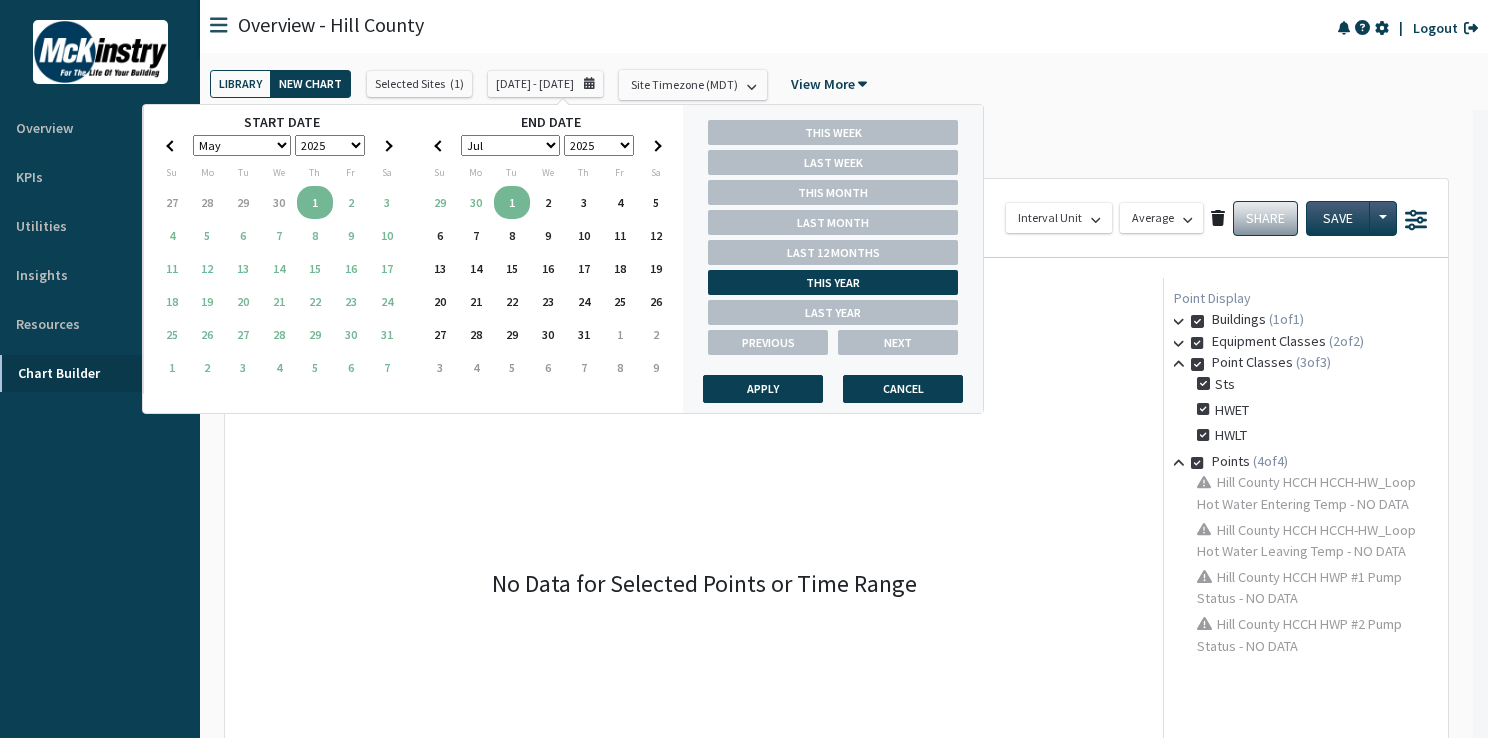 click on "This Year" at bounding box center [833, 282] 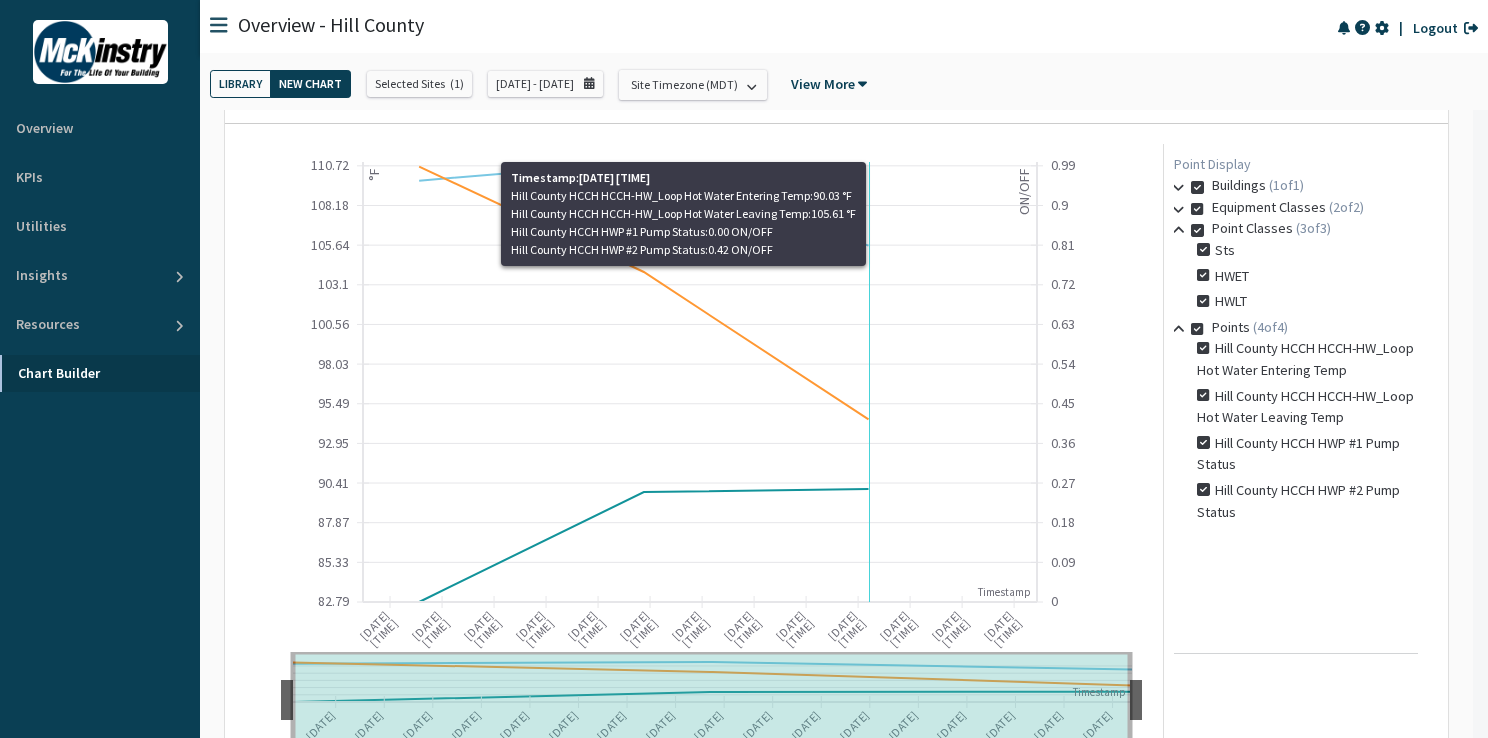 scroll, scrollTop: 100, scrollLeft: 0, axis: vertical 